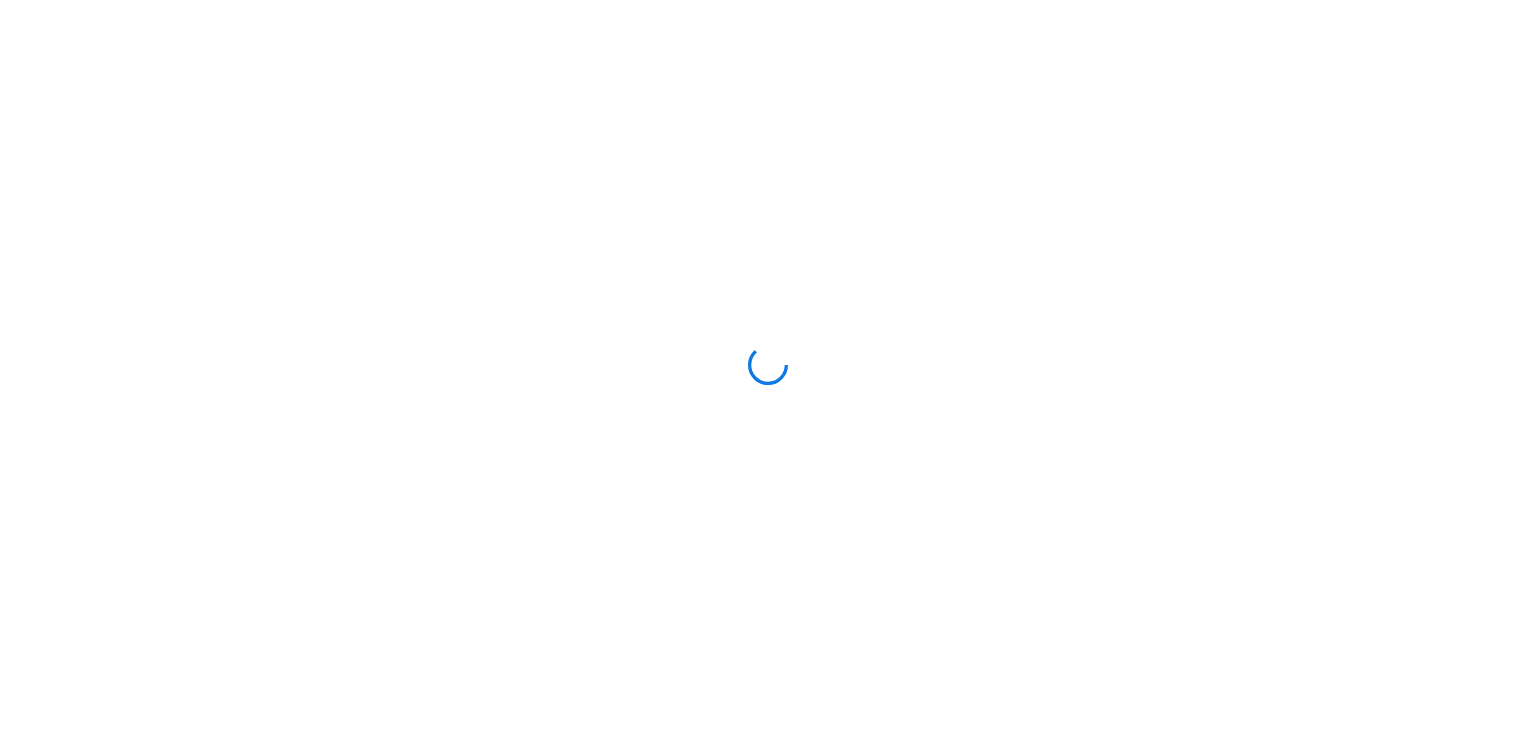 scroll, scrollTop: 0, scrollLeft: 0, axis: both 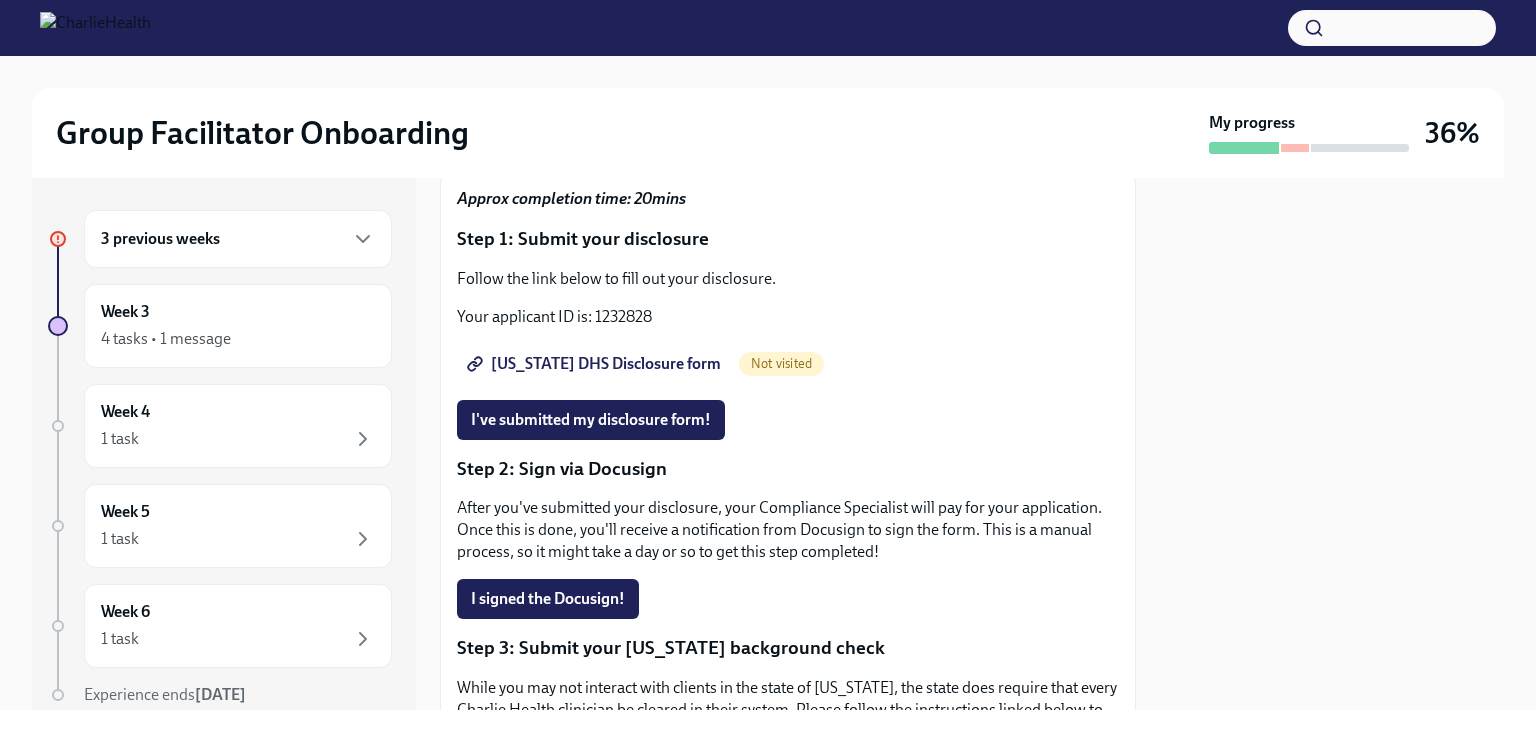 click on "[US_STATE] DHS Disclosure form" at bounding box center (596, 364) 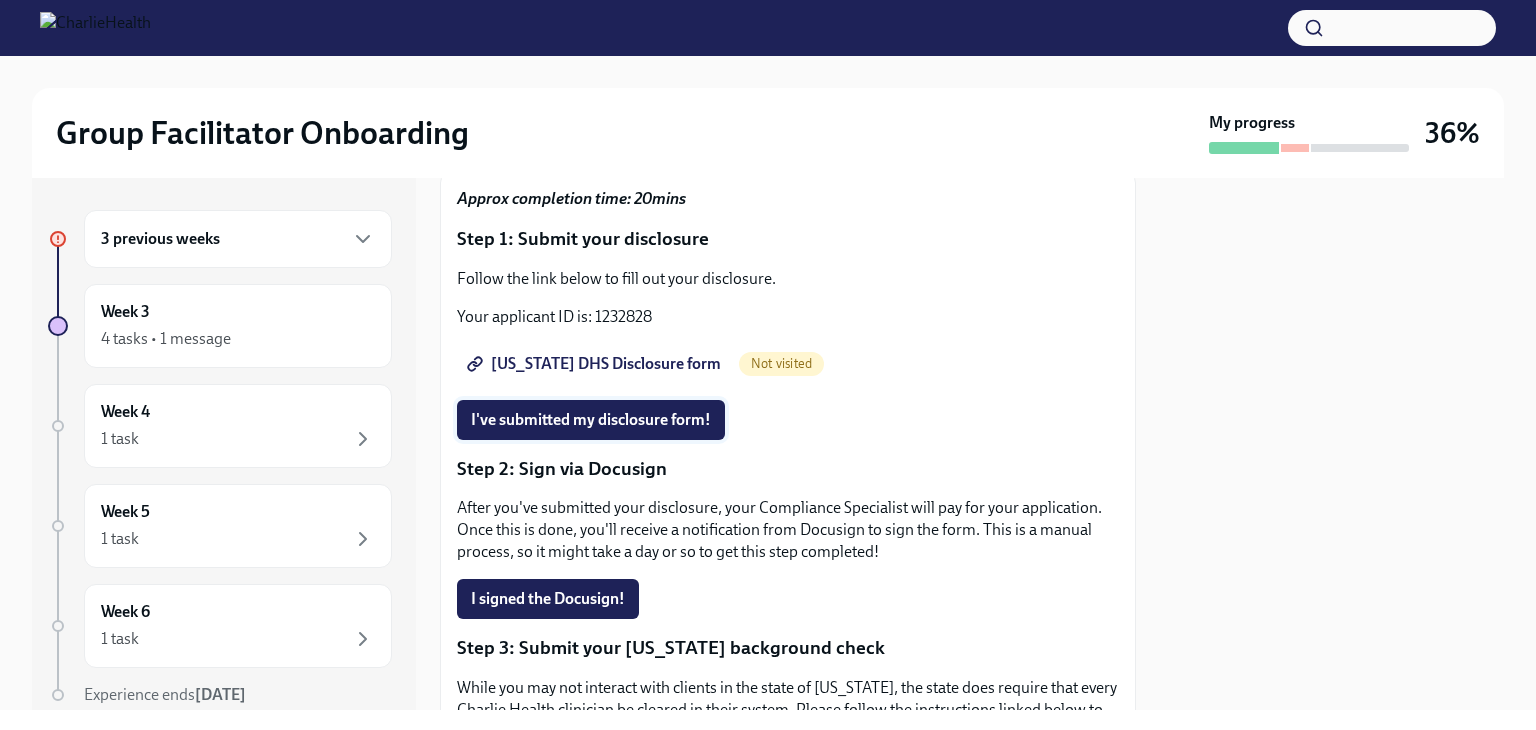 click on "I've submitted my disclosure form!" at bounding box center (591, 420) 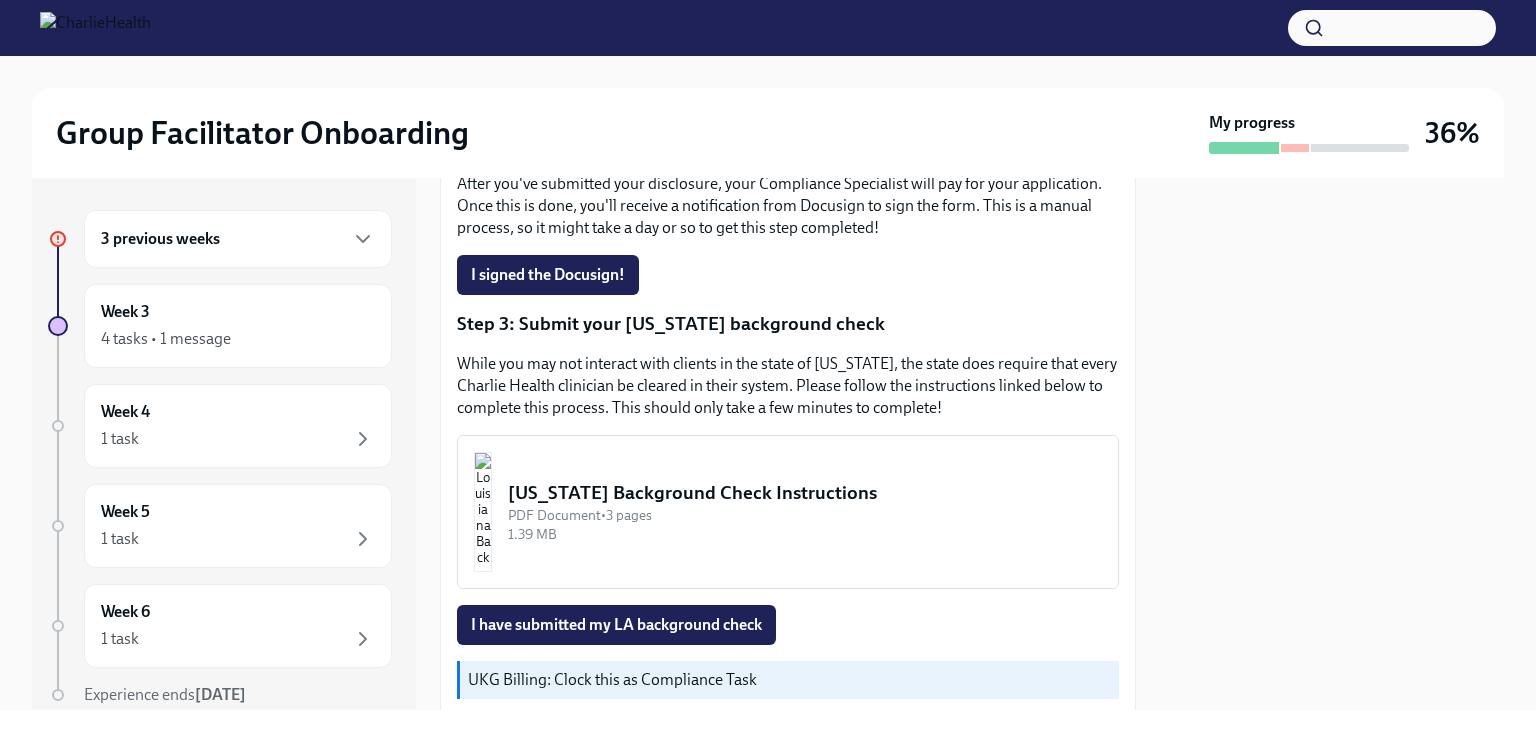 scroll, scrollTop: 491, scrollLeft: 0, axis: vertical 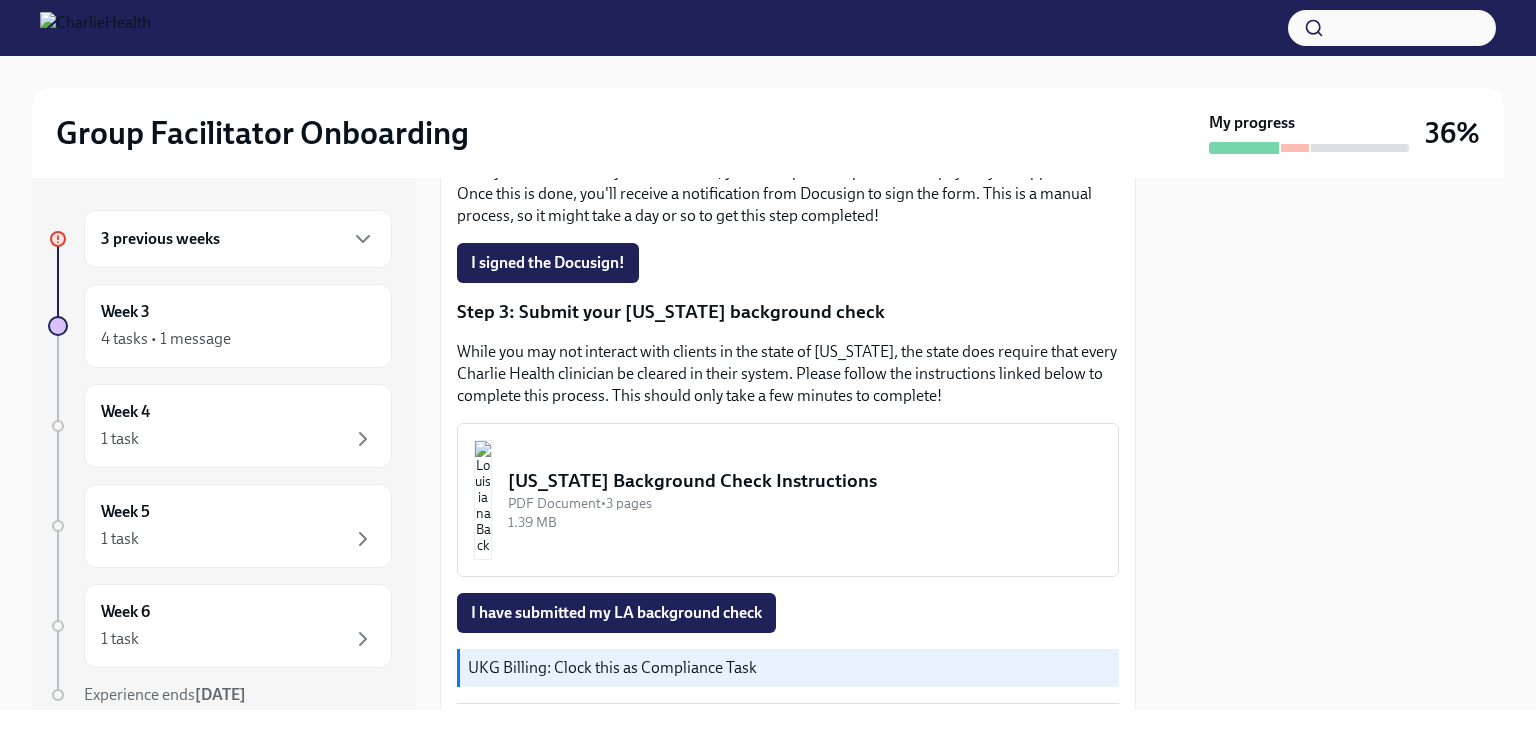 click on "[US_STATE] Background Check Instructions" at bounding box center (805, 481) 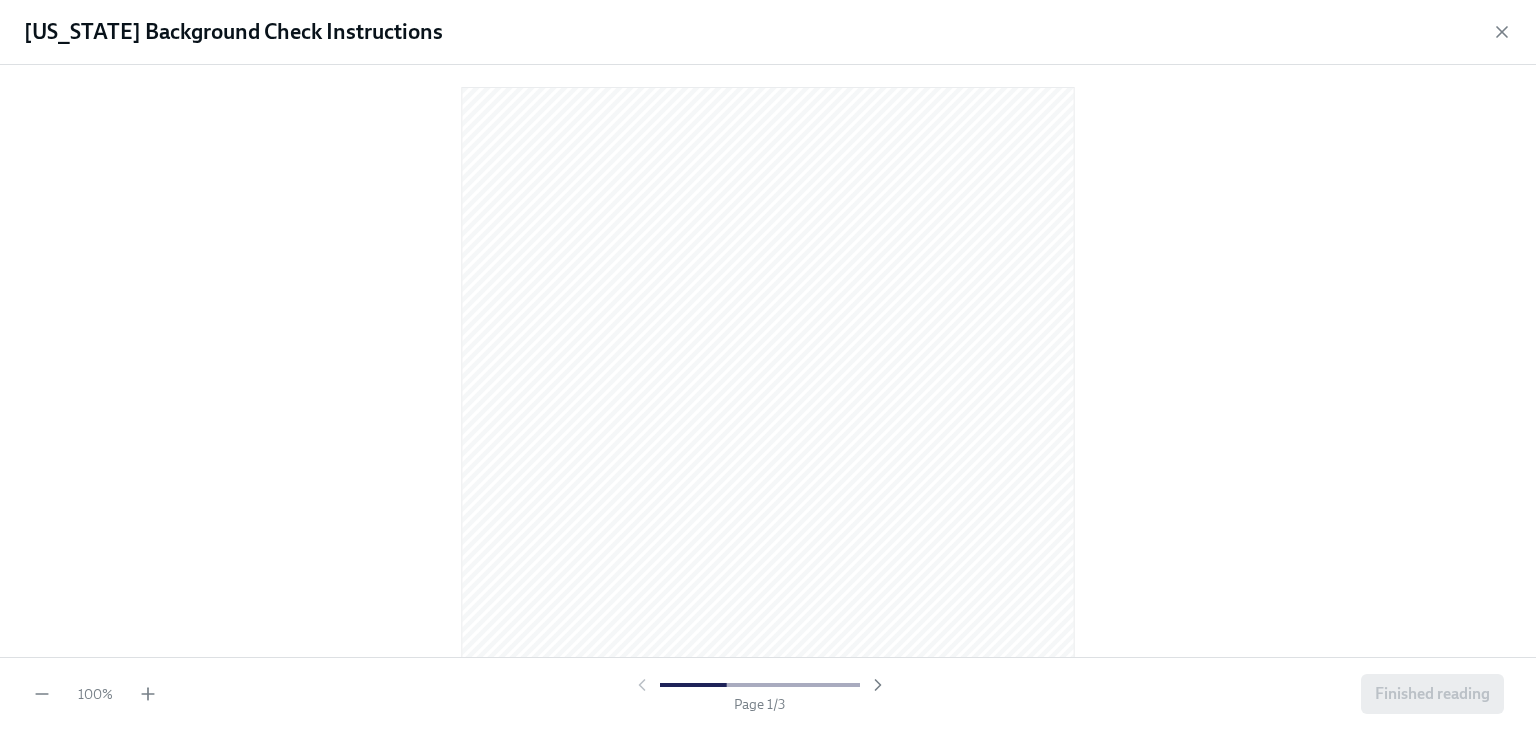 scroll, scrollTop: 0, scrollLeft: 0, axis: both 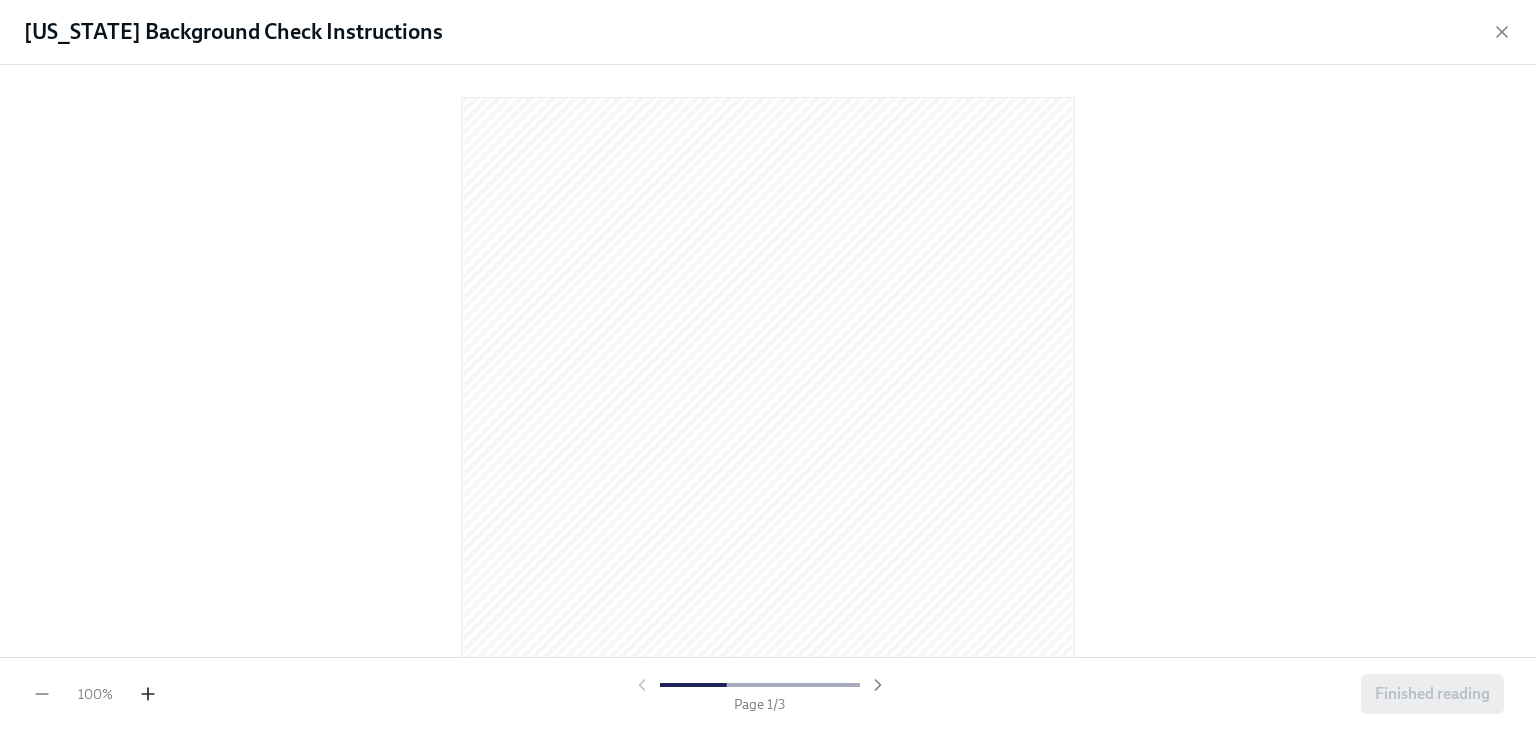 click 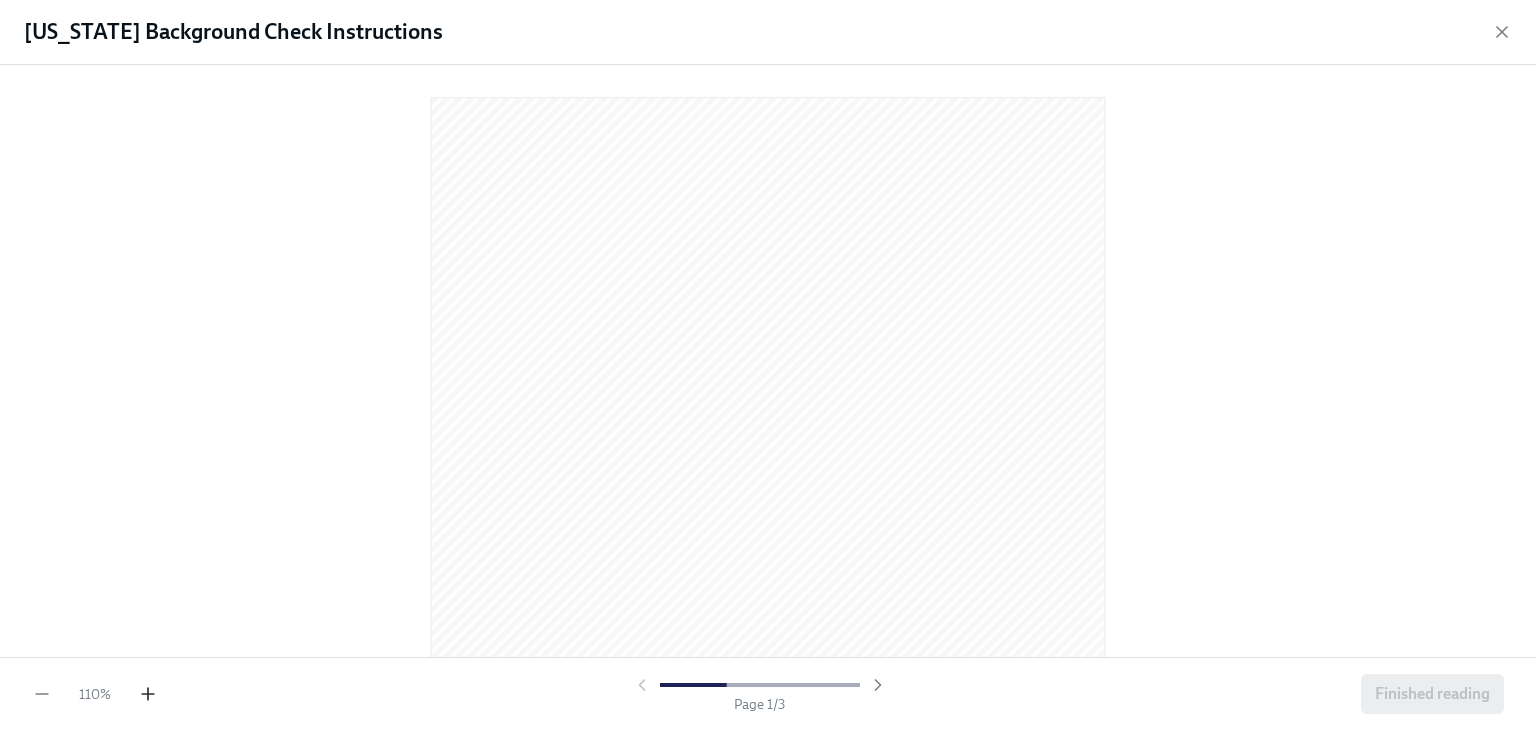 click 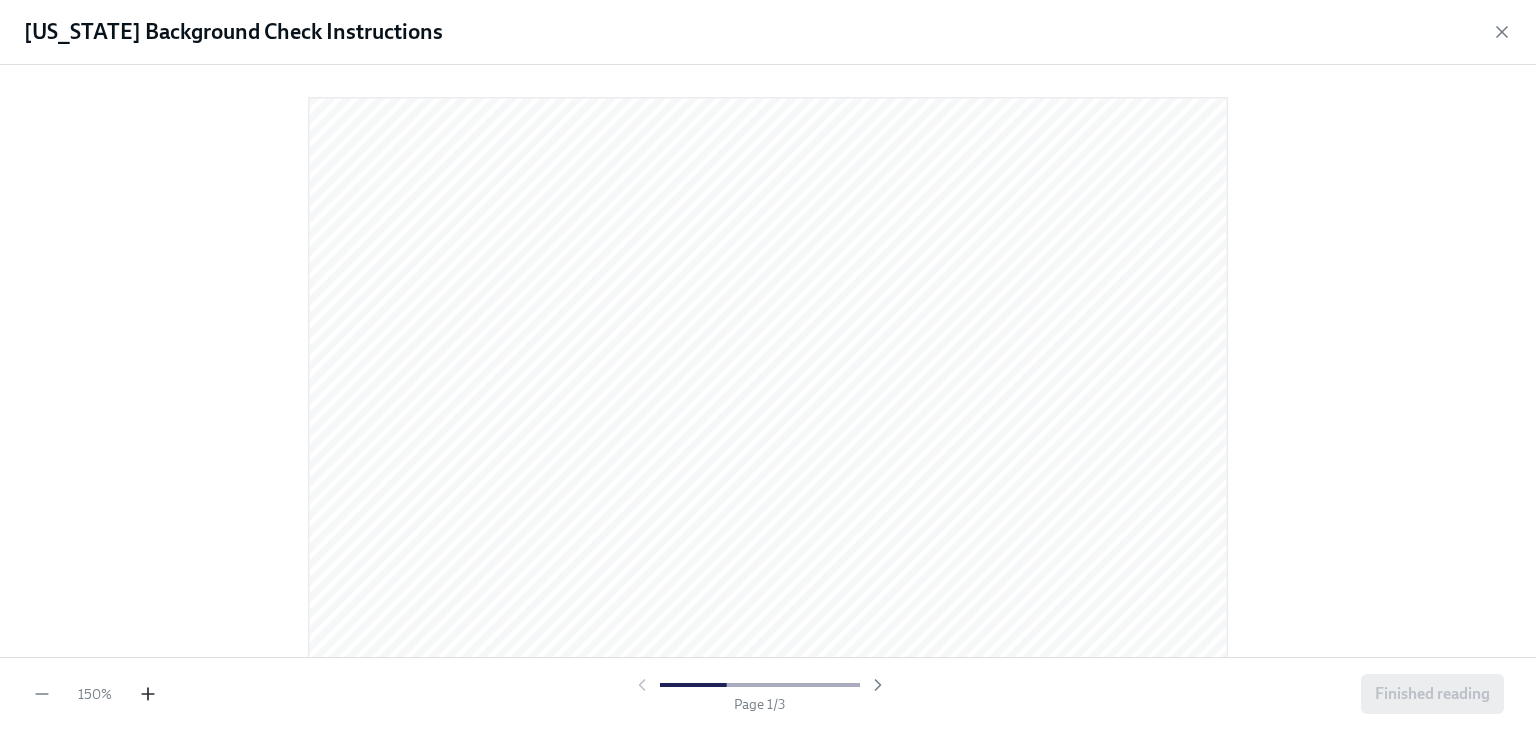 click 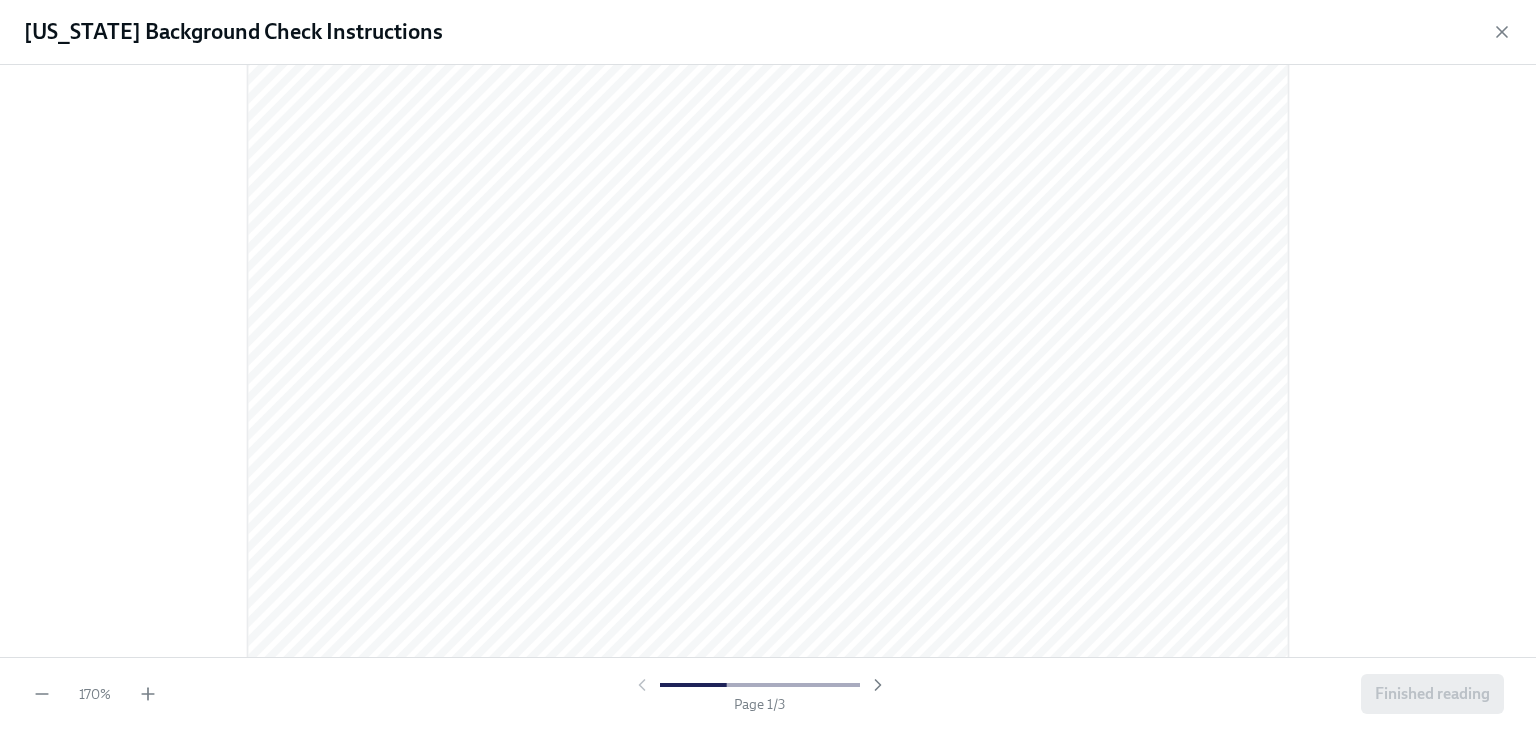scroll, scrollTop: 82, scrollLeft: 0, axis: vertical 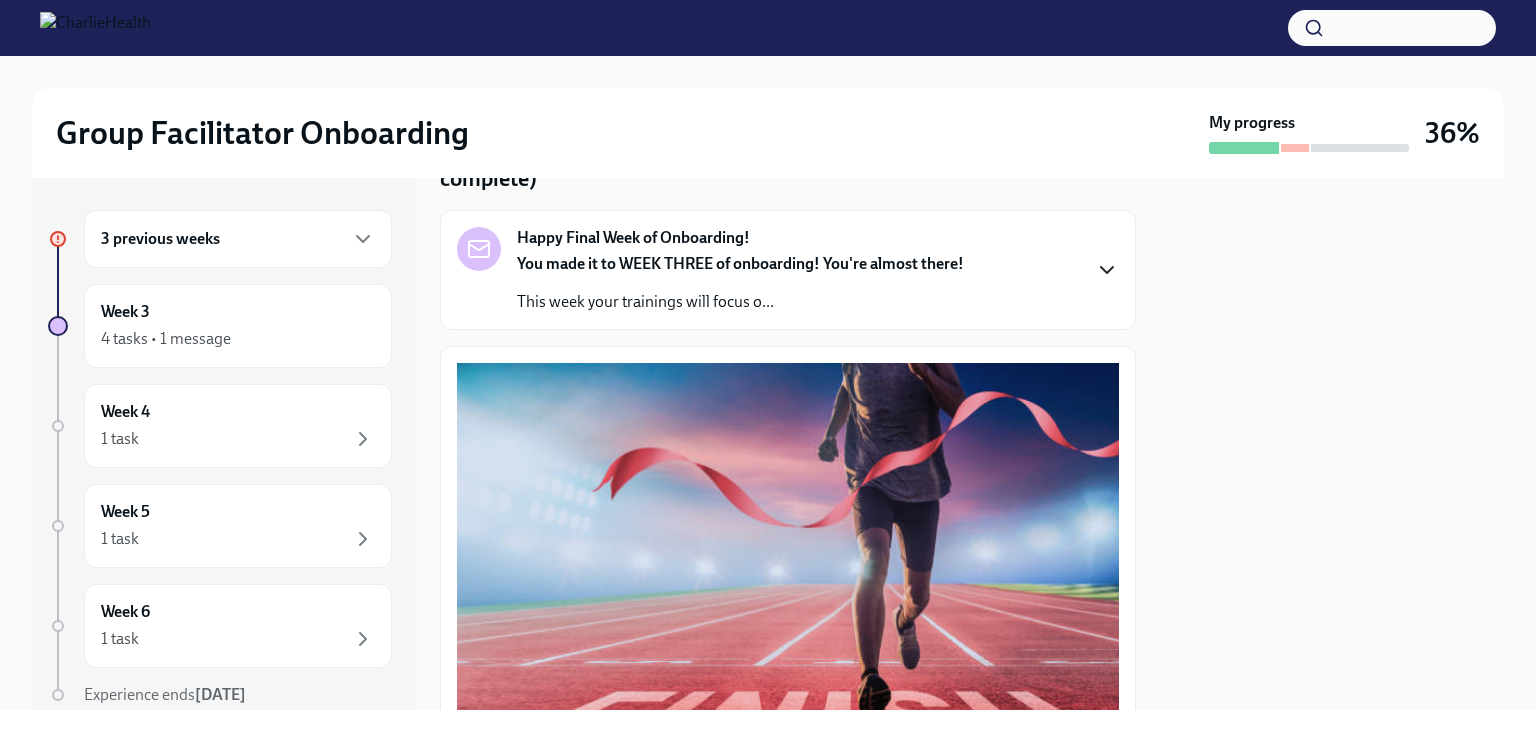 click 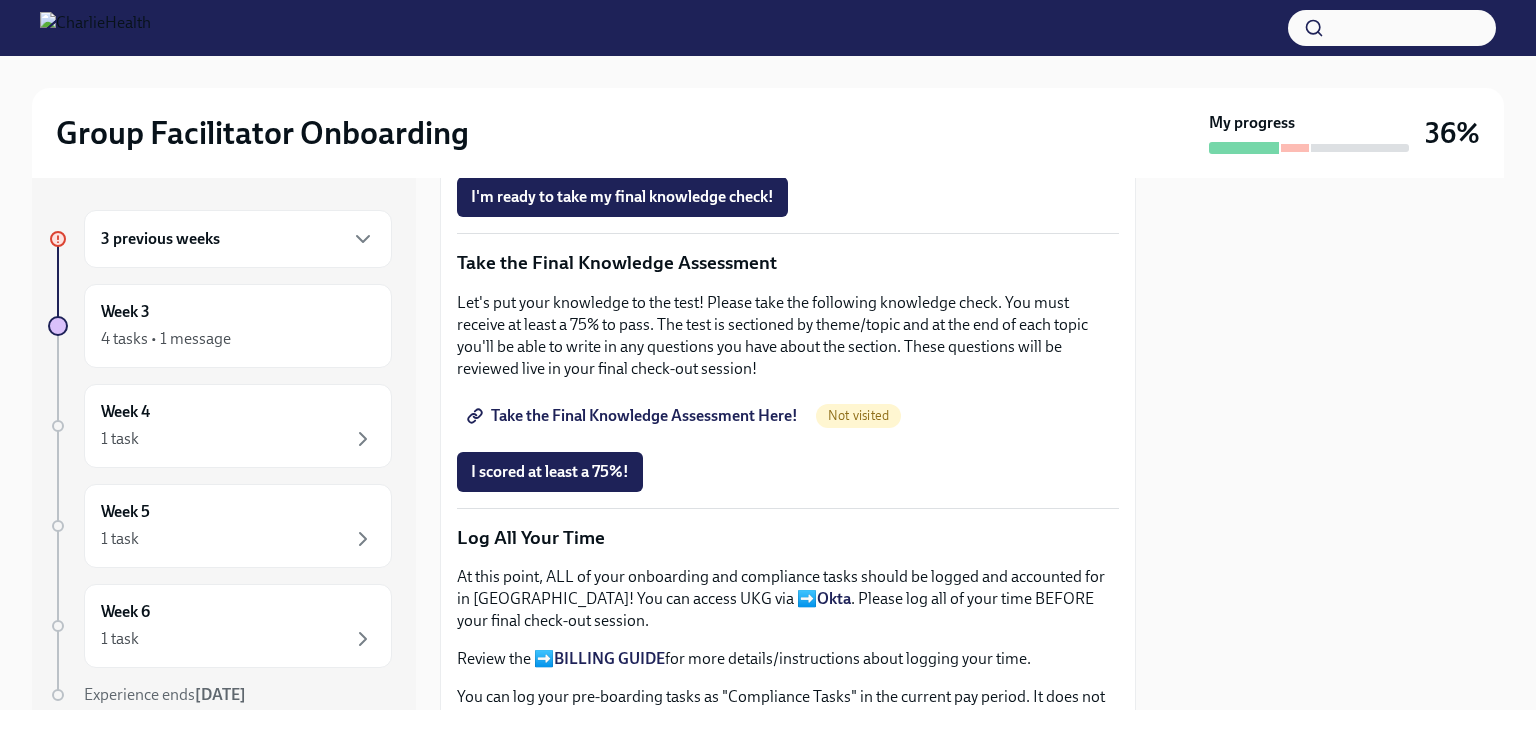 scroll, scrollTop: 1564, scrollLeft: 0, axis: vertical 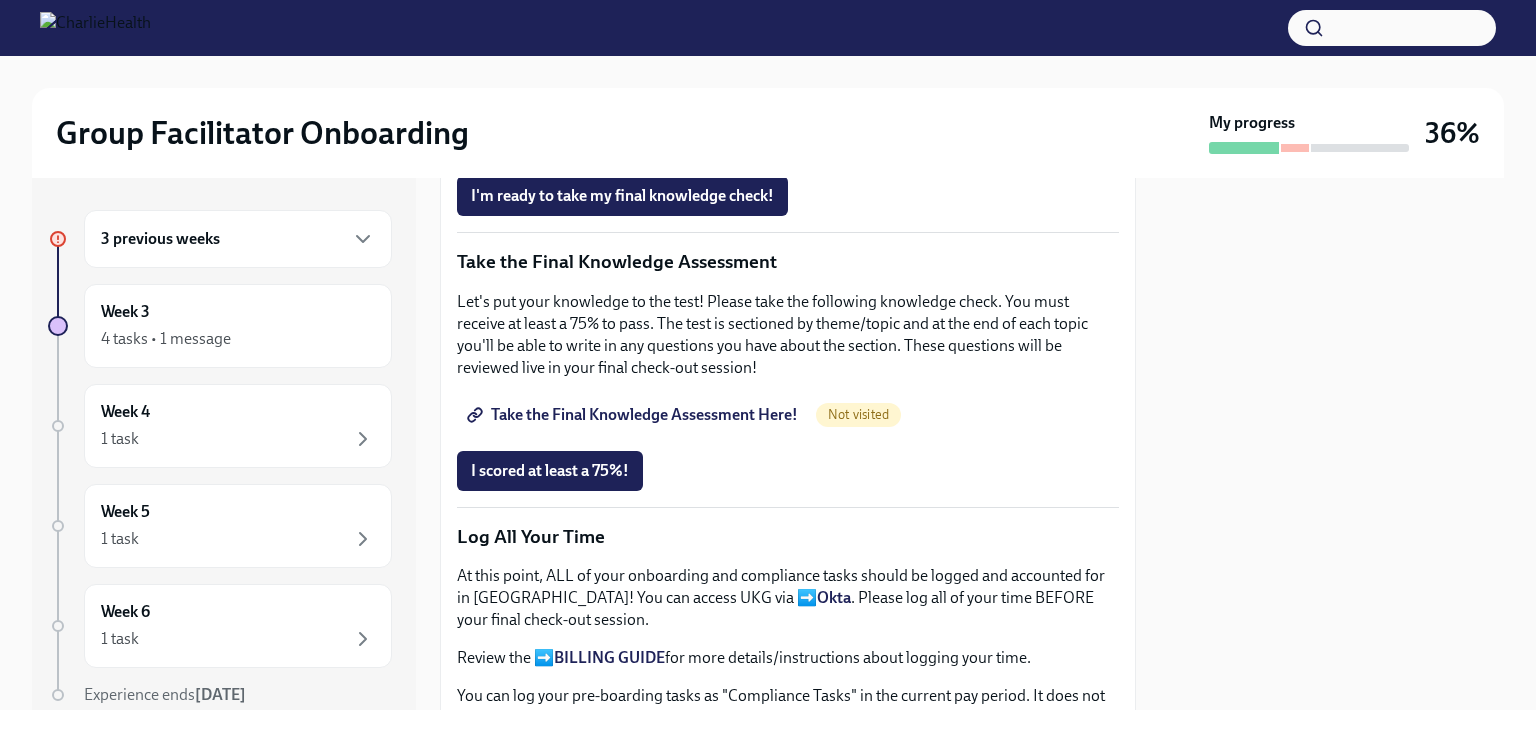 click on "Group Facilitator Study Guide" at bounding box center [583, 140] 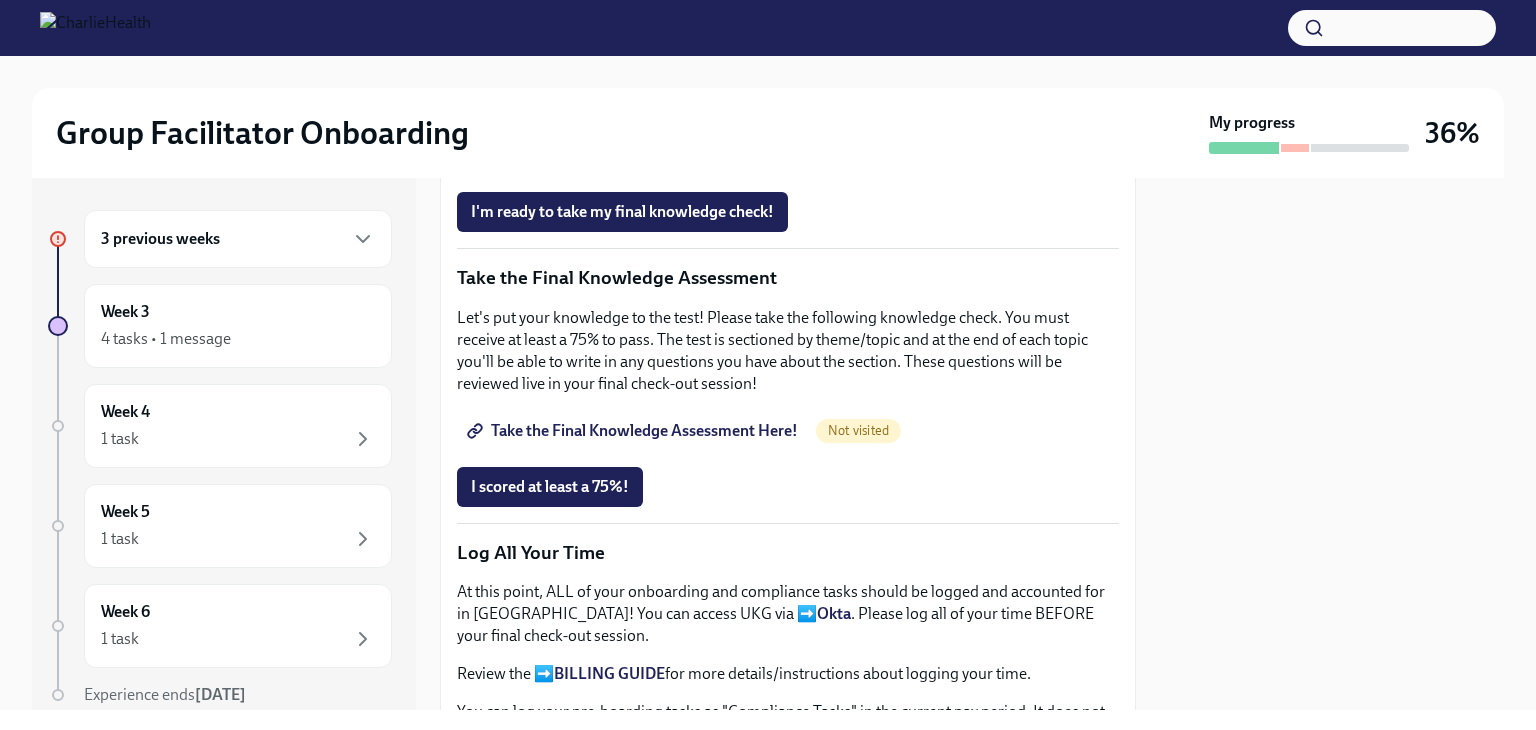 scroll, scrollTop: 1591, scrollLeft: 0, axis: vertical 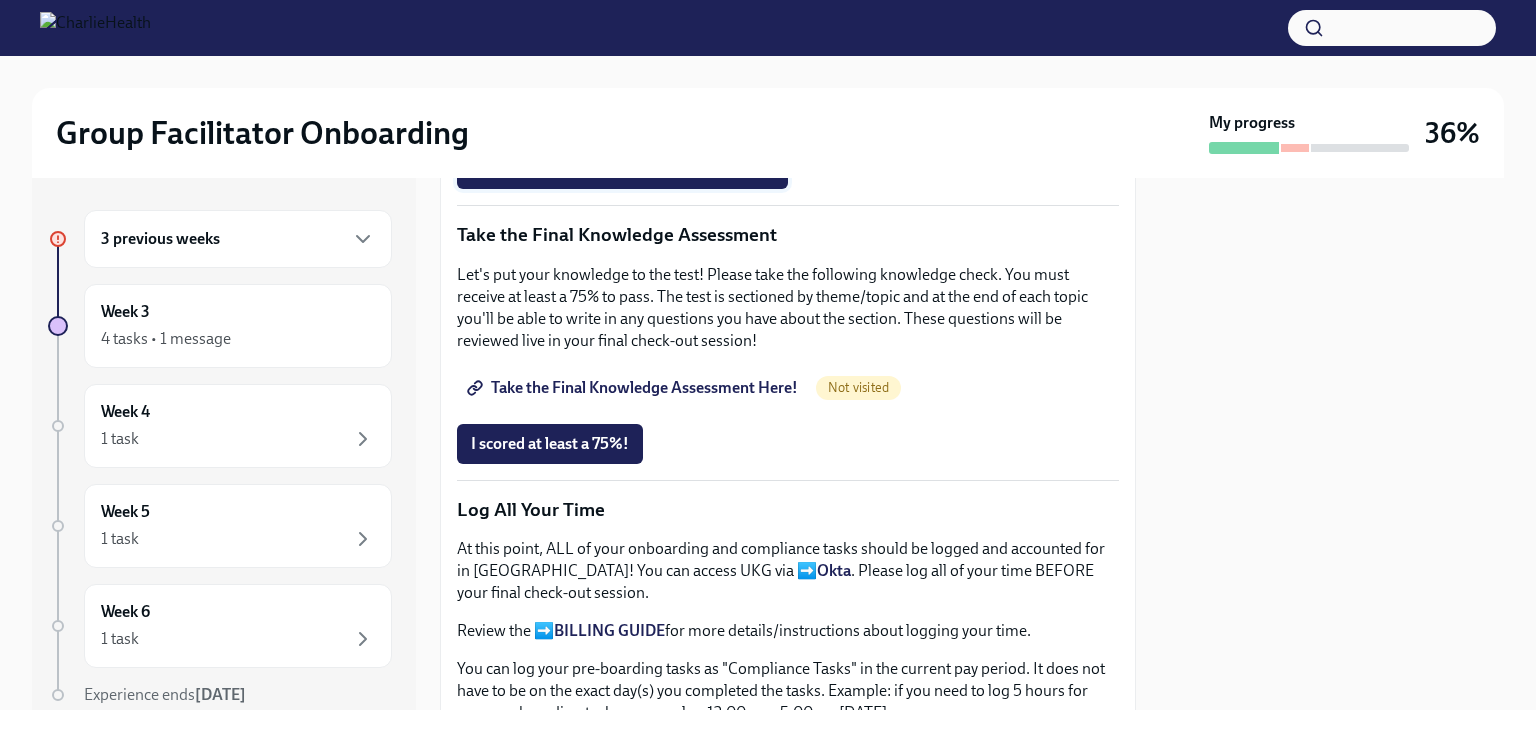 click on "I'm ready to take my final knowledge check!" at bounding box center [622, 169] 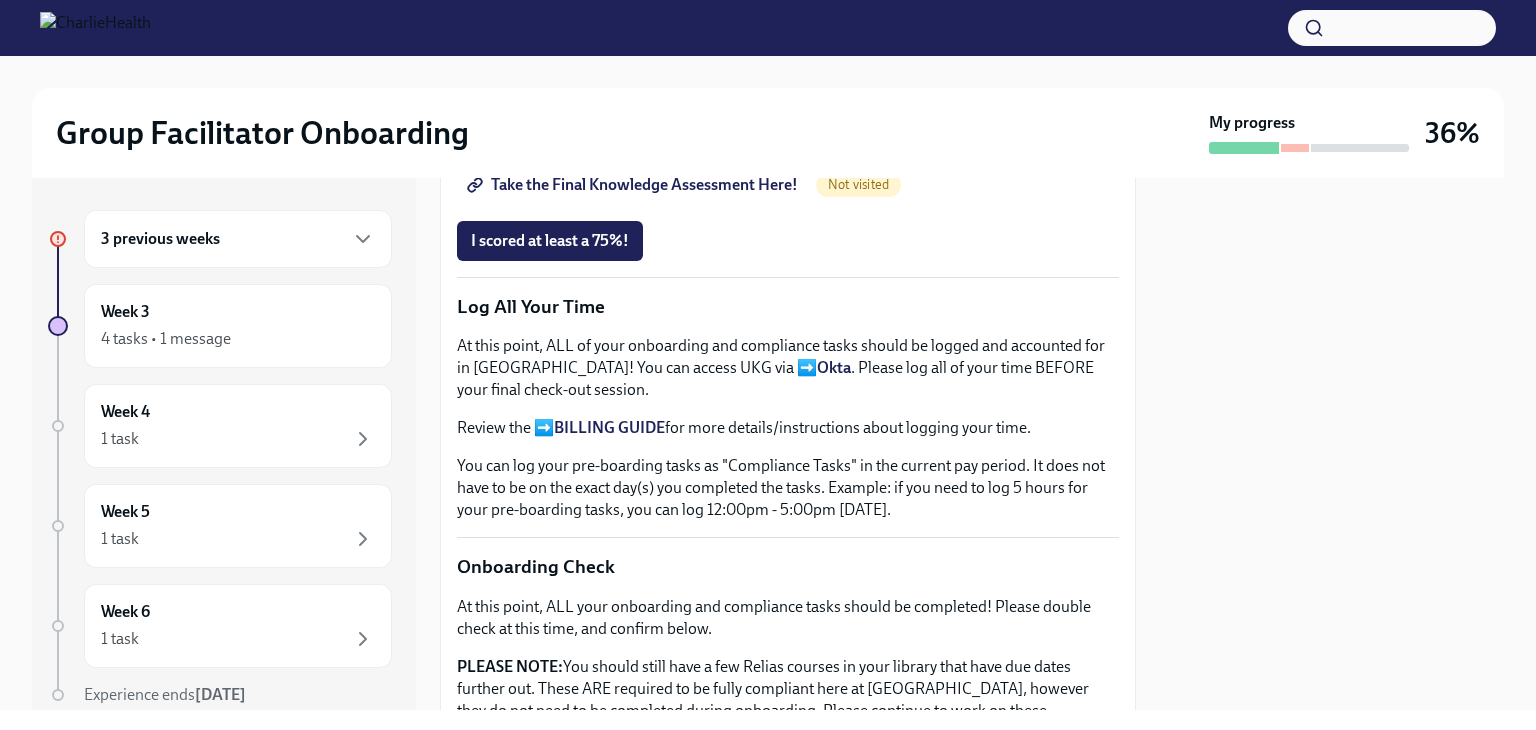scroll, scrollTop: 1795, scrollLeft: 0, axis: vertical 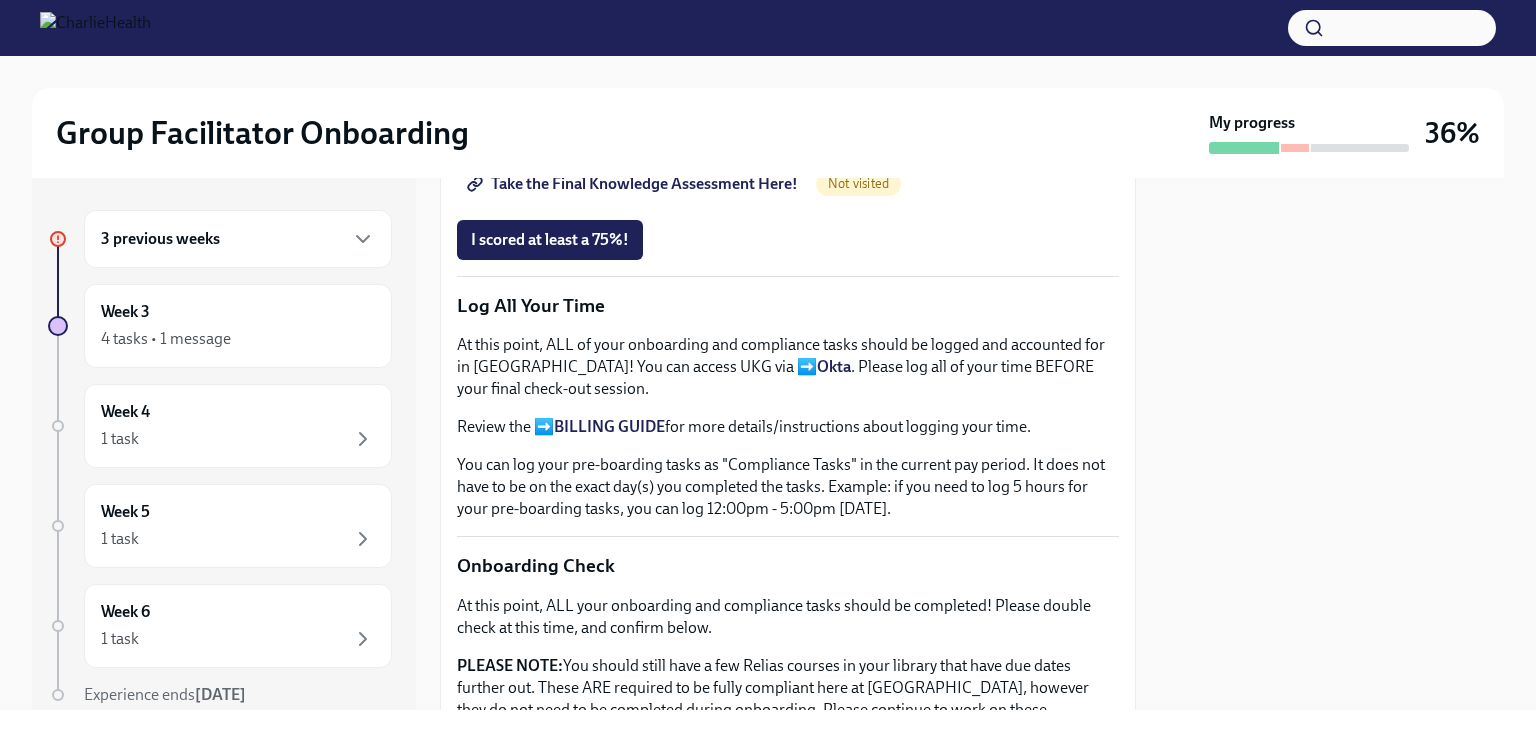 click on "Take the Final Knowledge Assessment Here!" at bounding box center (634, 184) 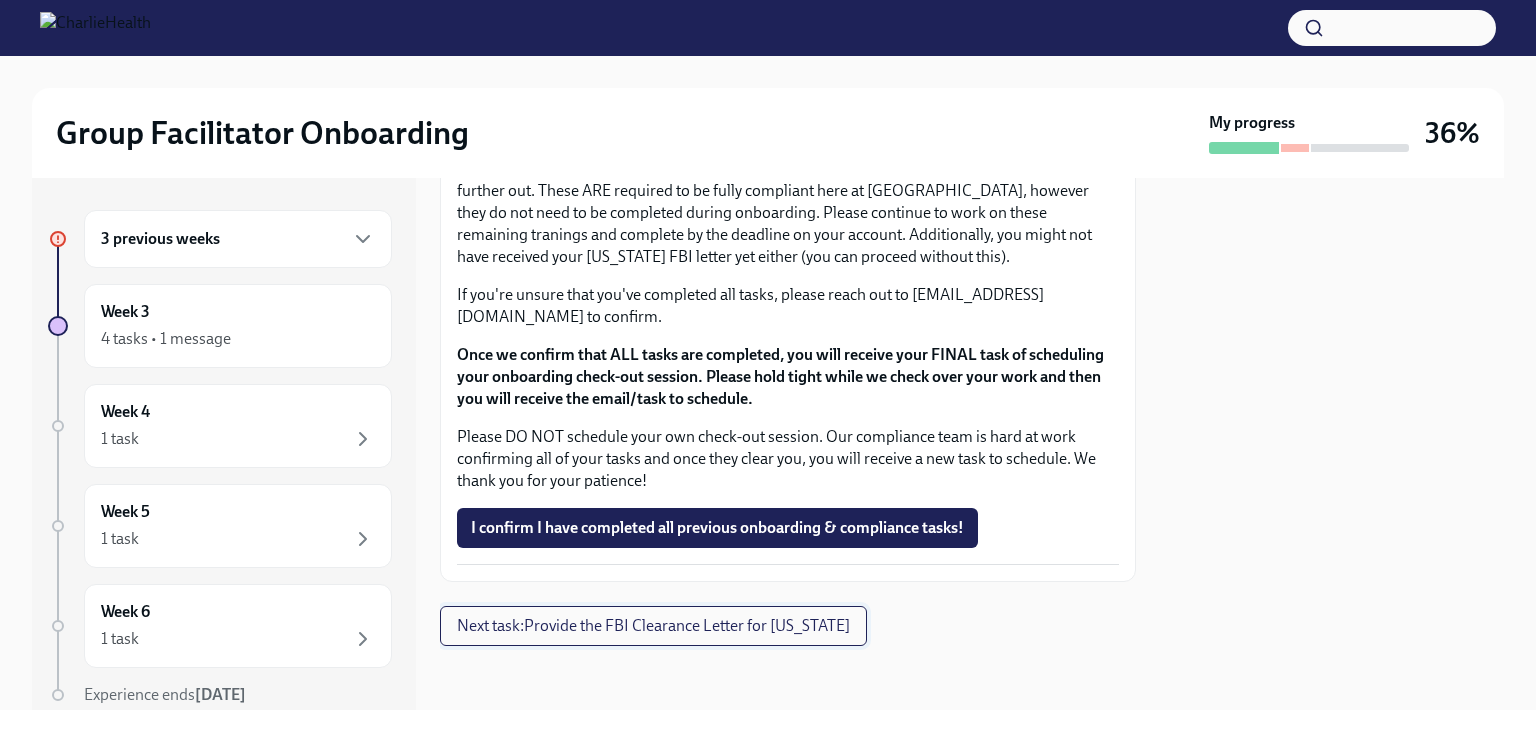 scroll, scrollTop: 2592, scrollLeft: 0, axis: vertical 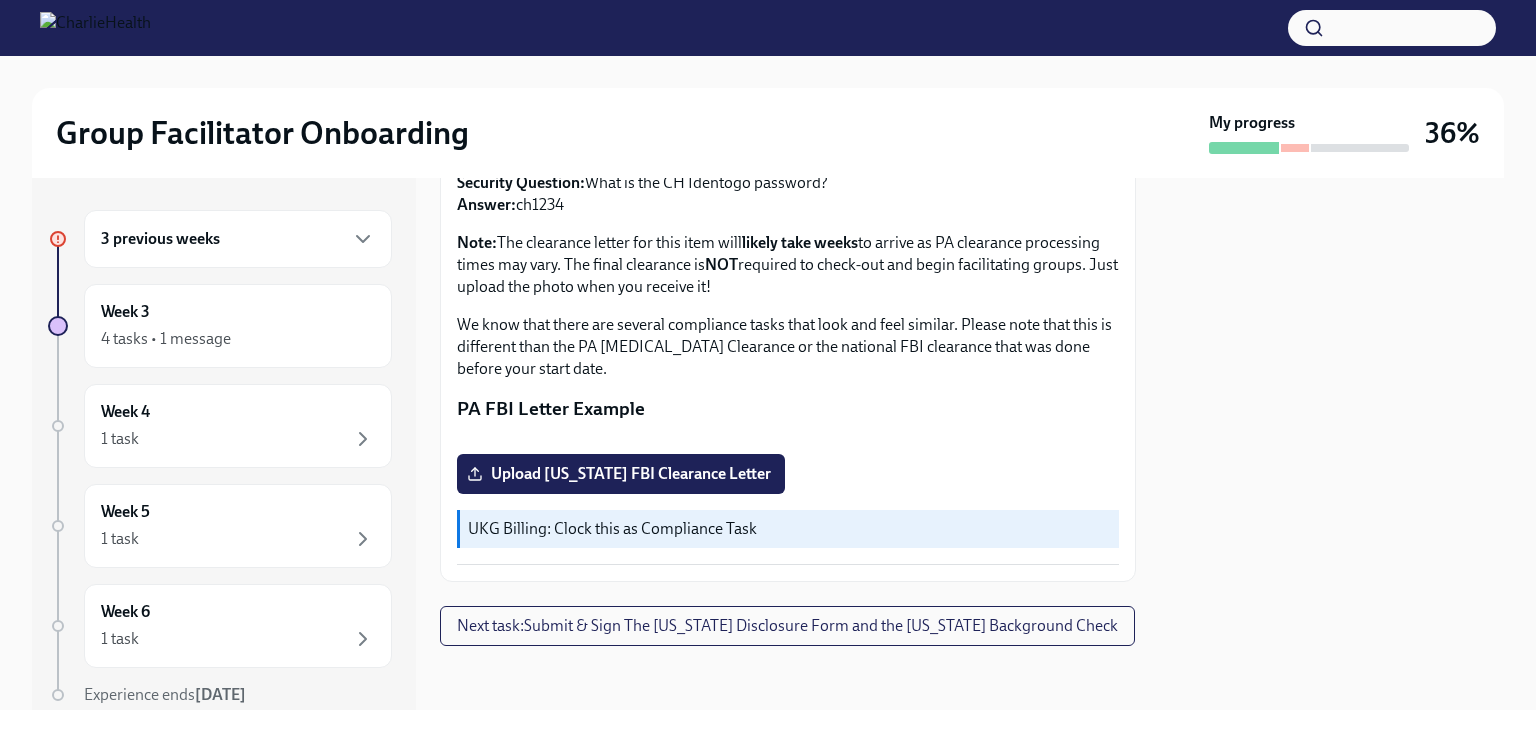 click on "Next task :  Submit & Sign The [US_STATE] Disclosure Form and the [US_STATE] Background Check" at bounding box center (787, 626) 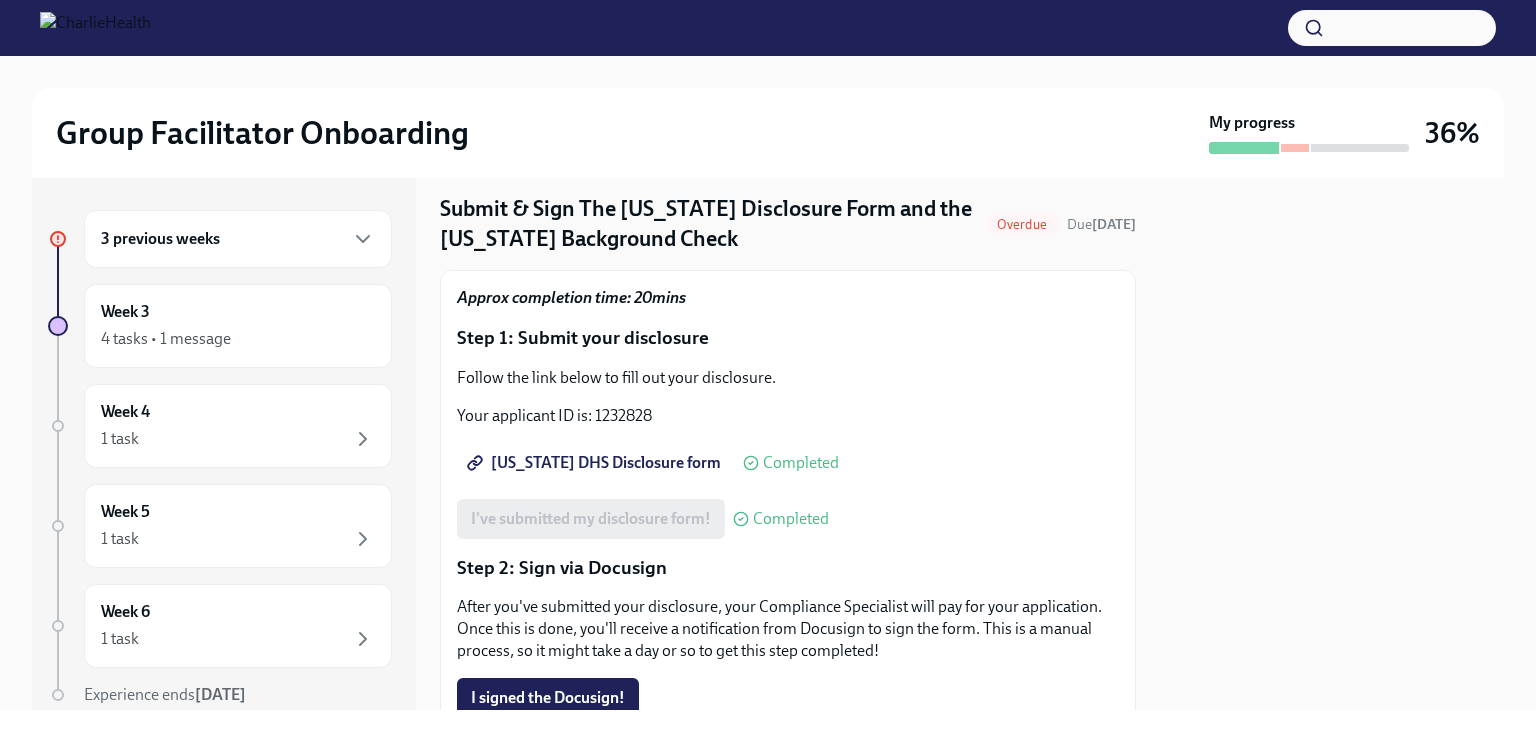 scroll, scrollTop: 50, scrollLeft: 0, axis: vertical 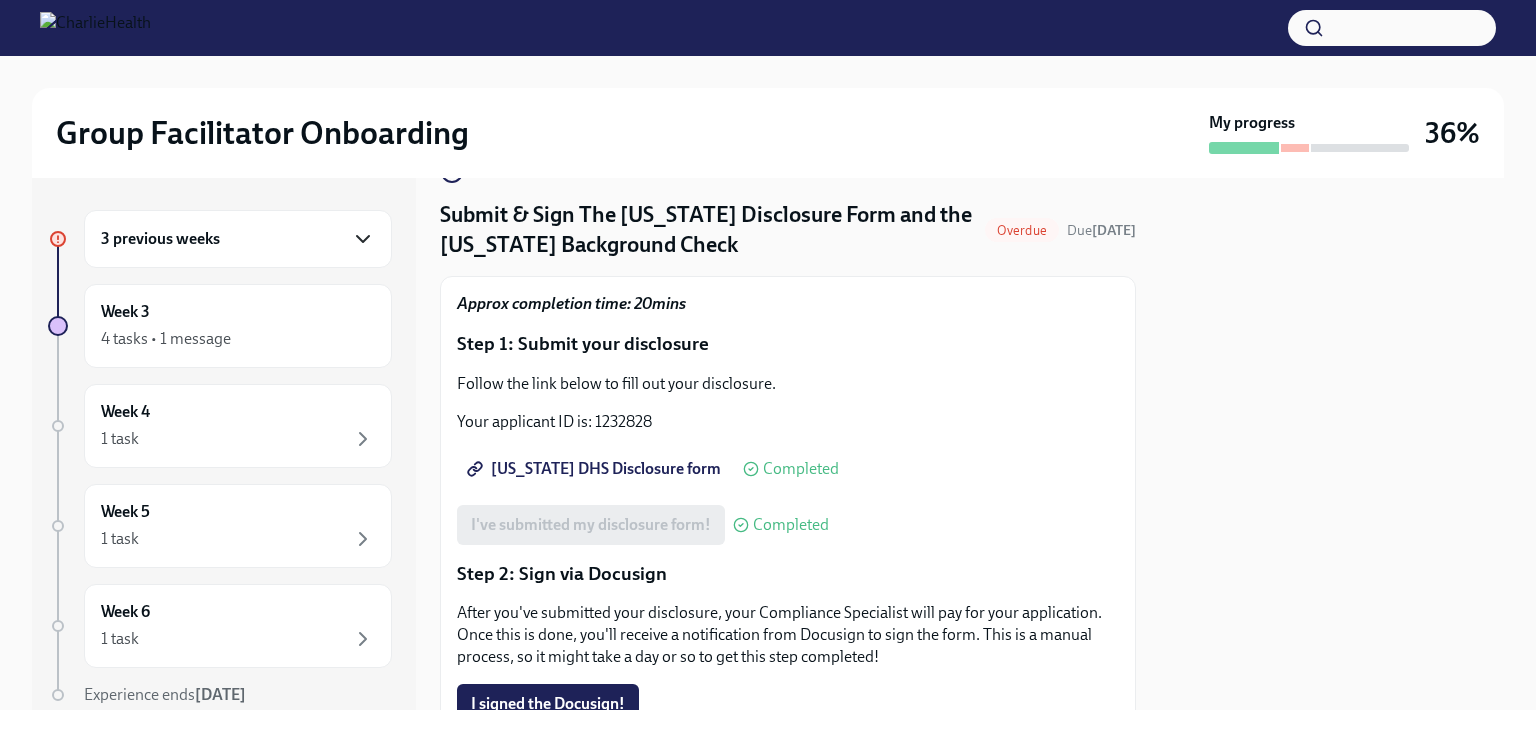 click 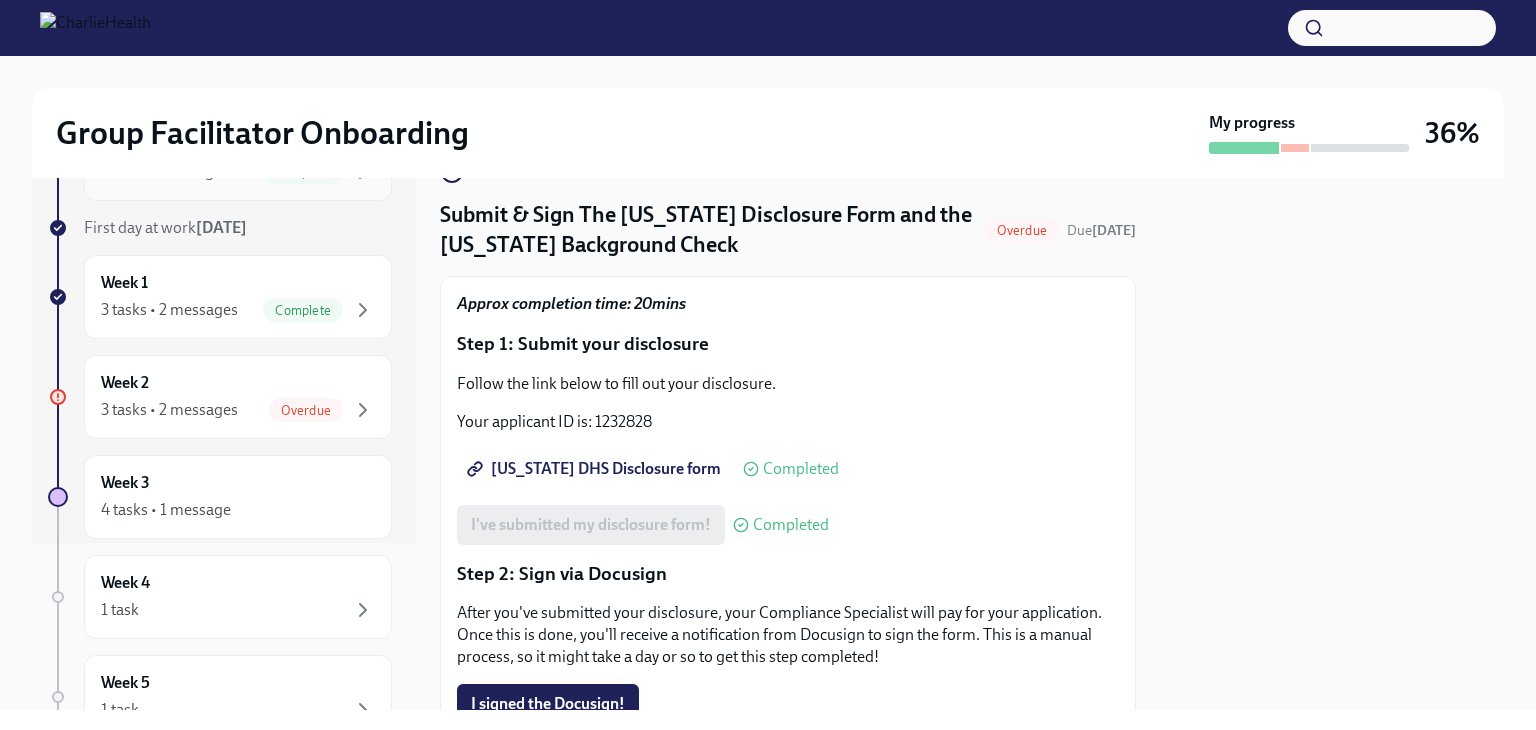 scroll, scrollTop: 176, scrollLeft: 0, axis: vertical 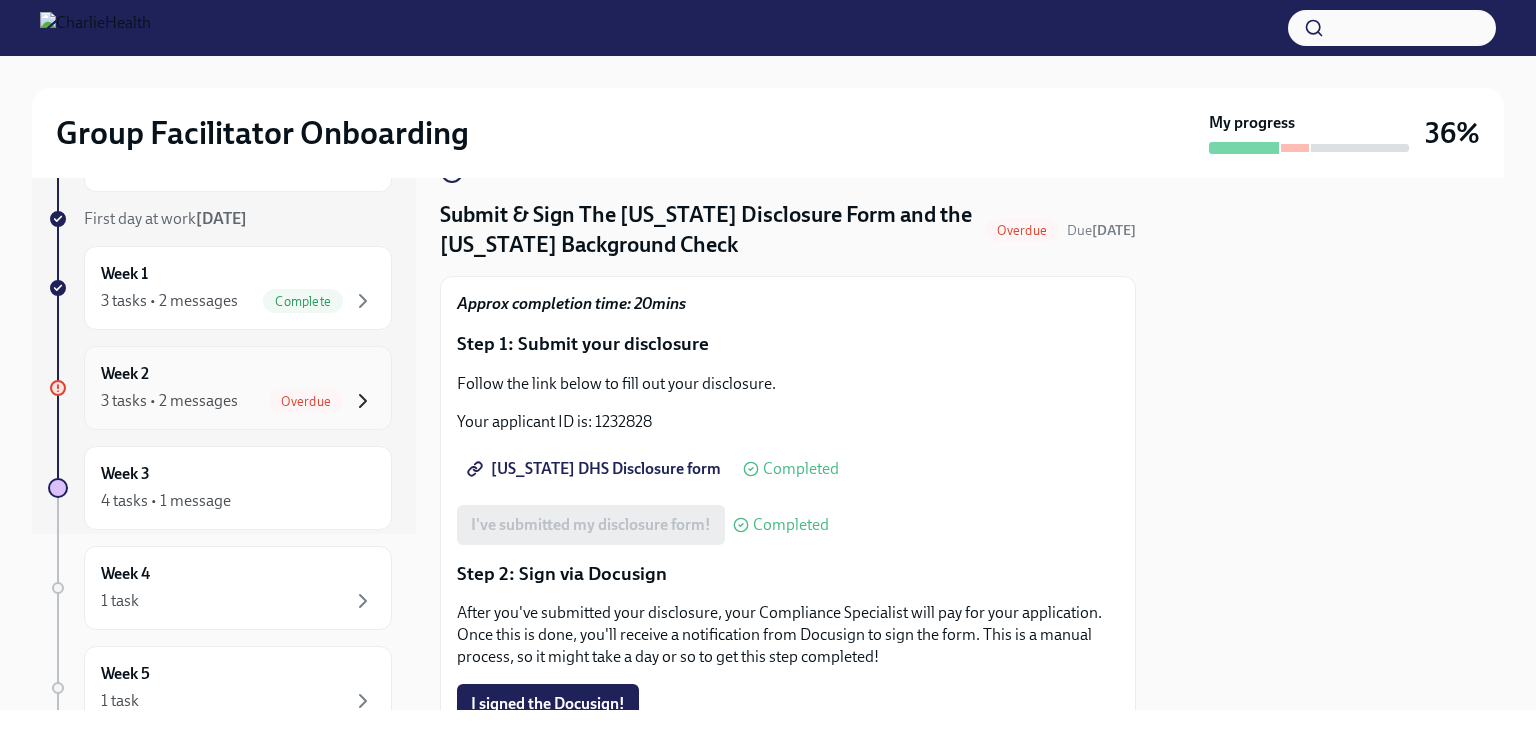 click 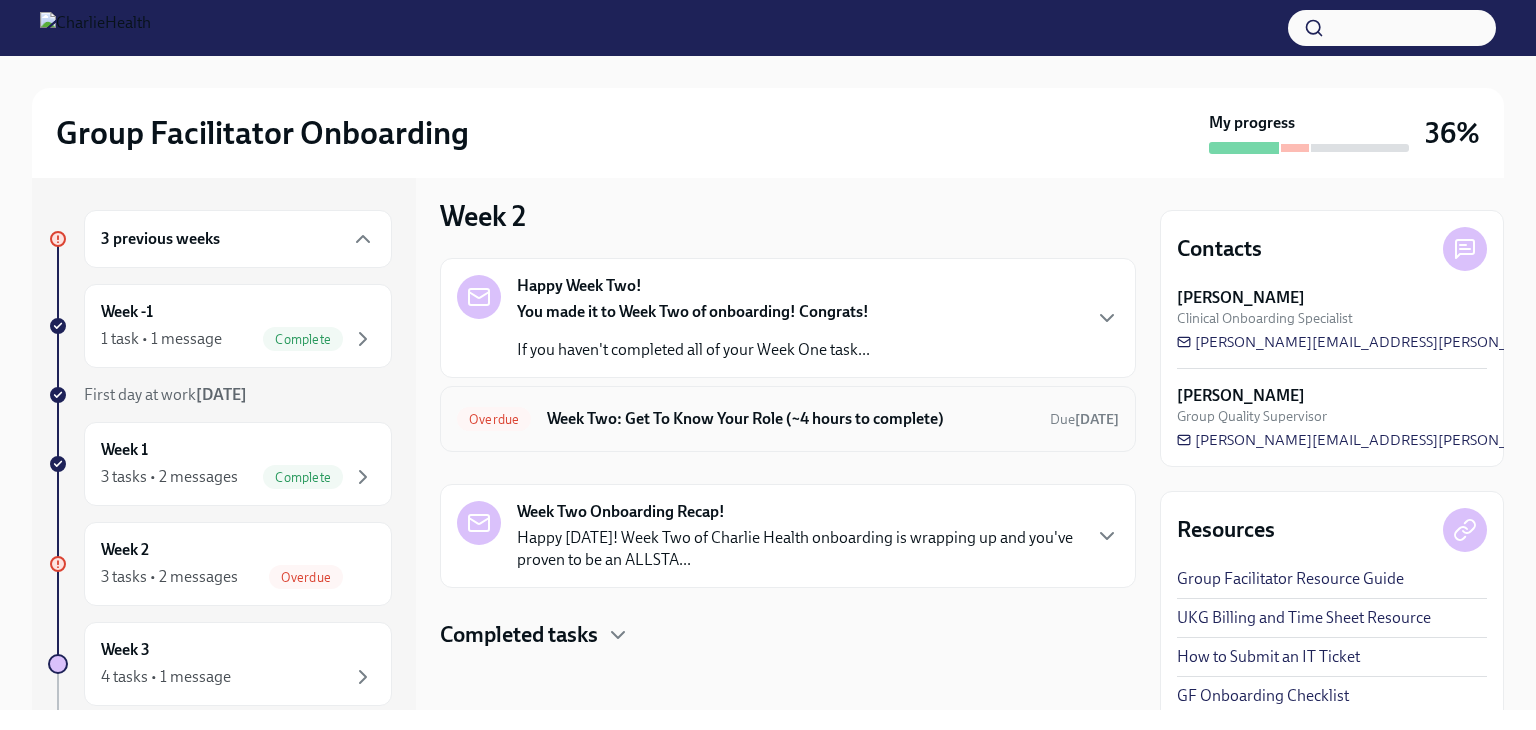 scroll, scrollTop: 15, scrollLeft: 0, axis: vertical 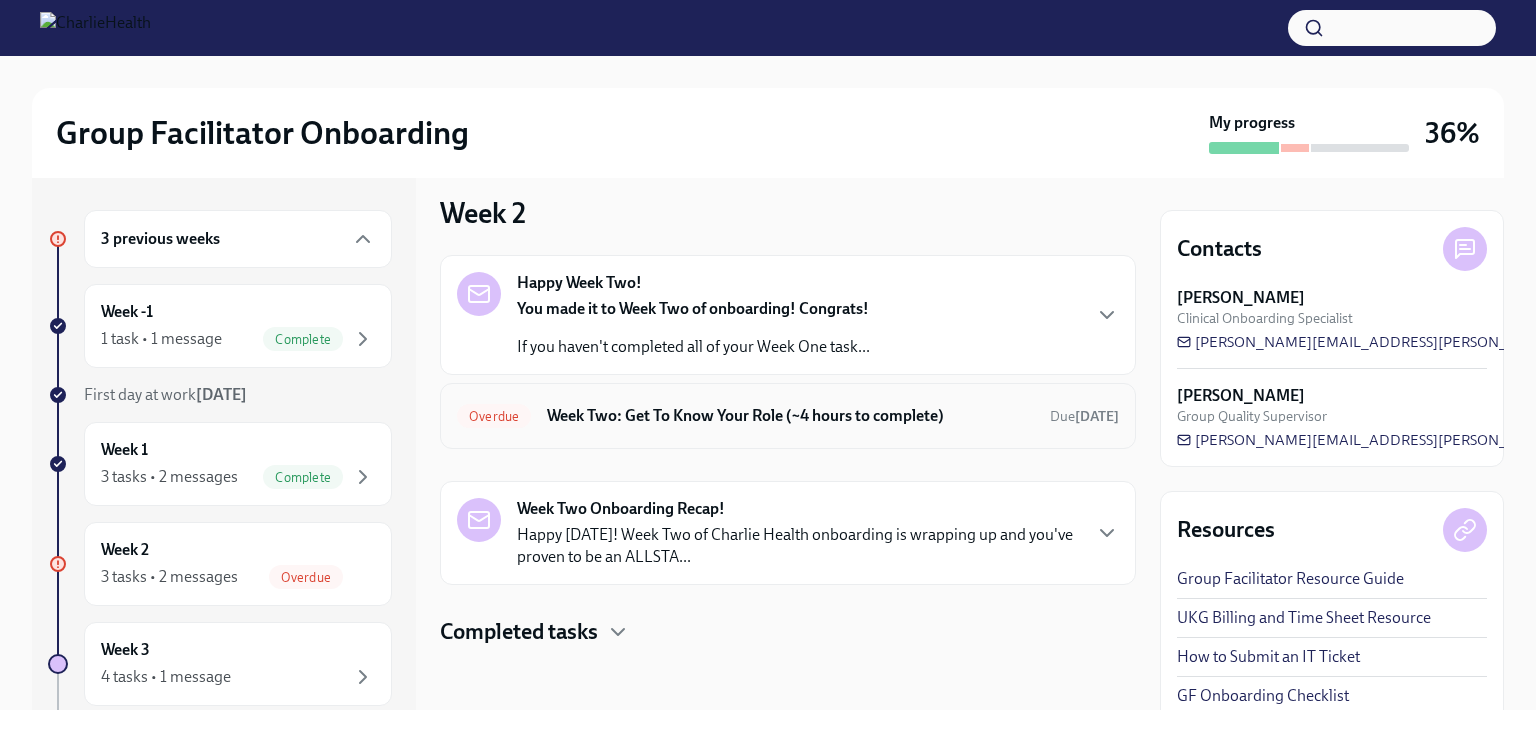 click on "Week Two: Get To Know Your Role (~4 hours to complete)" at bounding box center (790, 416) 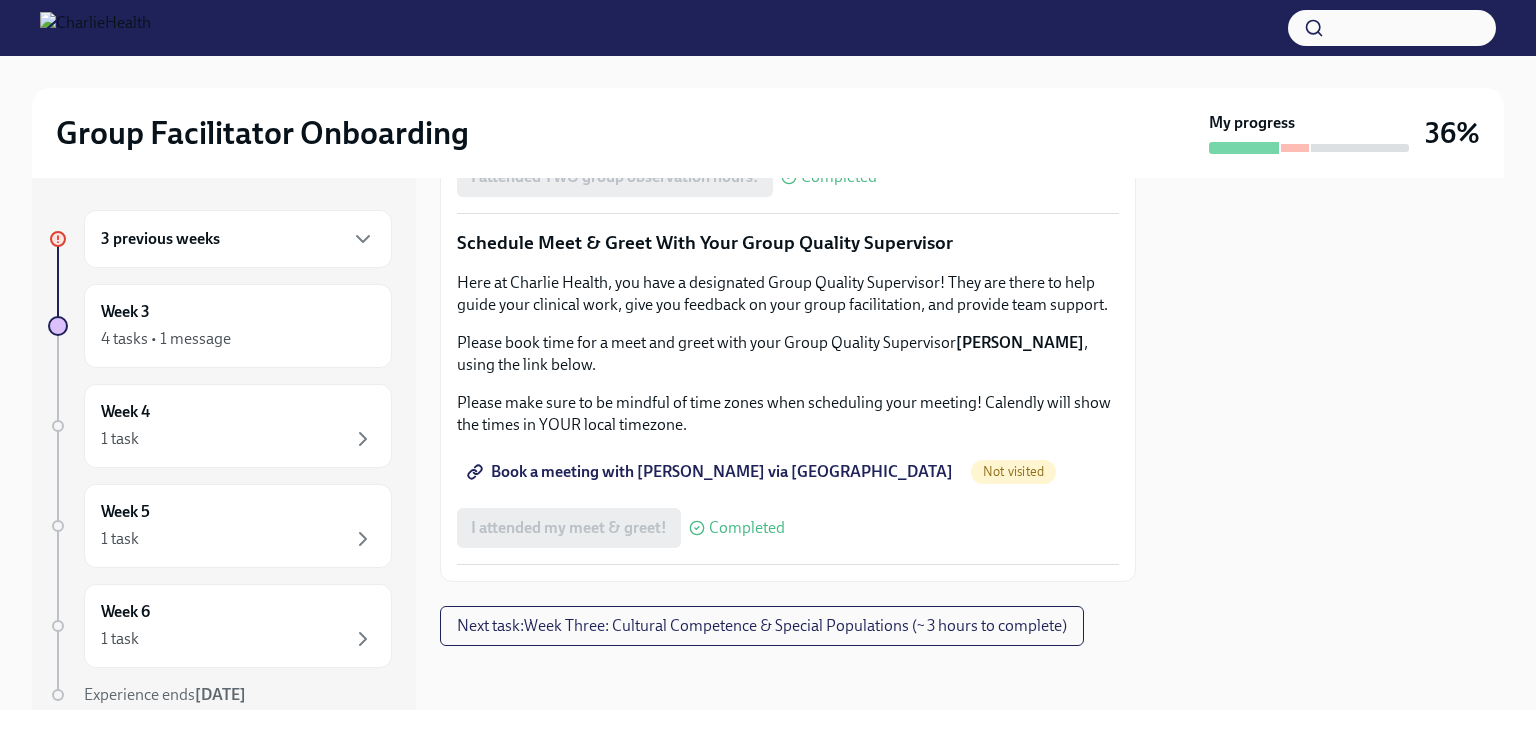 scroll, scrollTop: 1760, scrollLeft: 0, axis: vertical 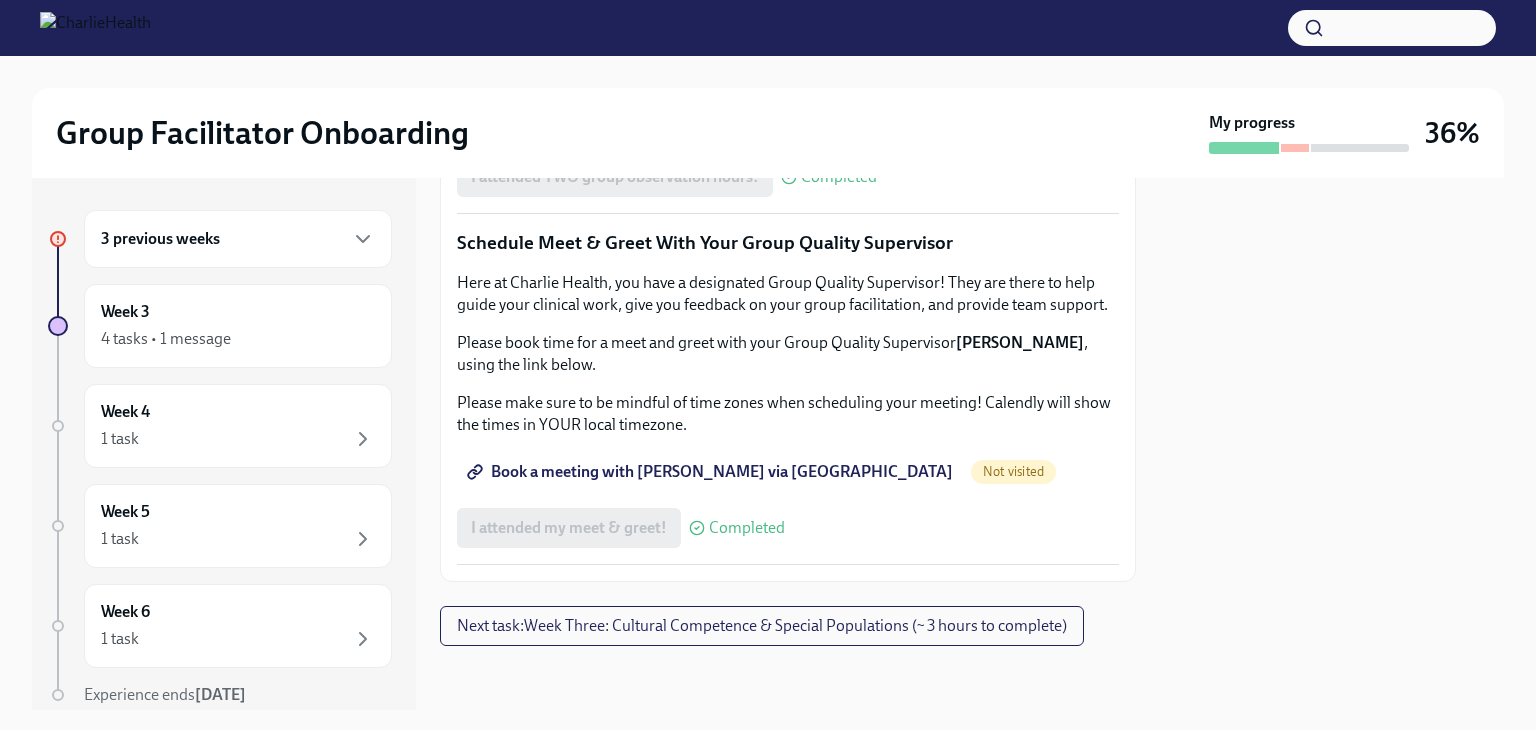 click on "Book a meeting with [PERSON_NAME] via [GEOGRAPHIC_DATA]" at bounding box center [712, 472] 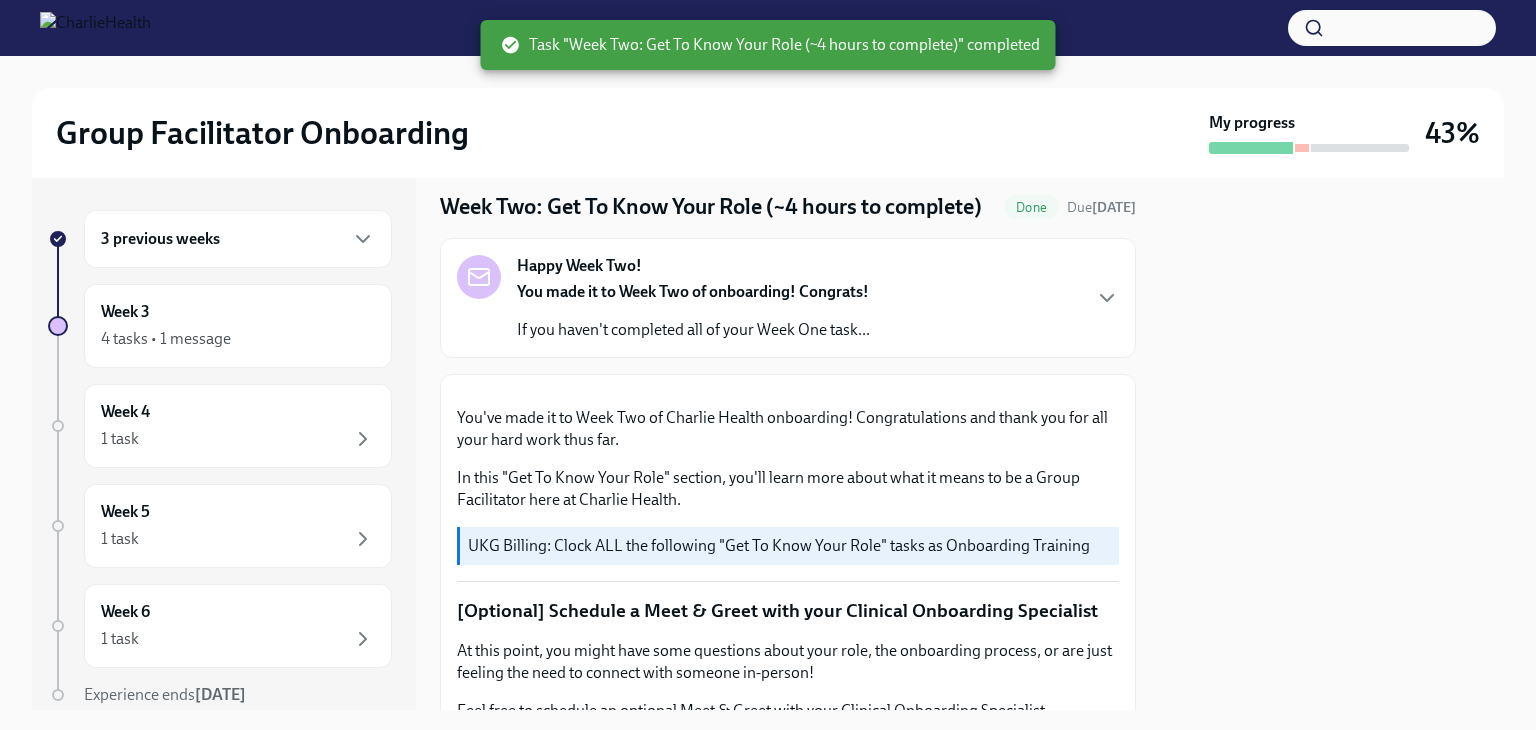 scroll, scrollTop: 0, scrollLeft: 0, axis: both 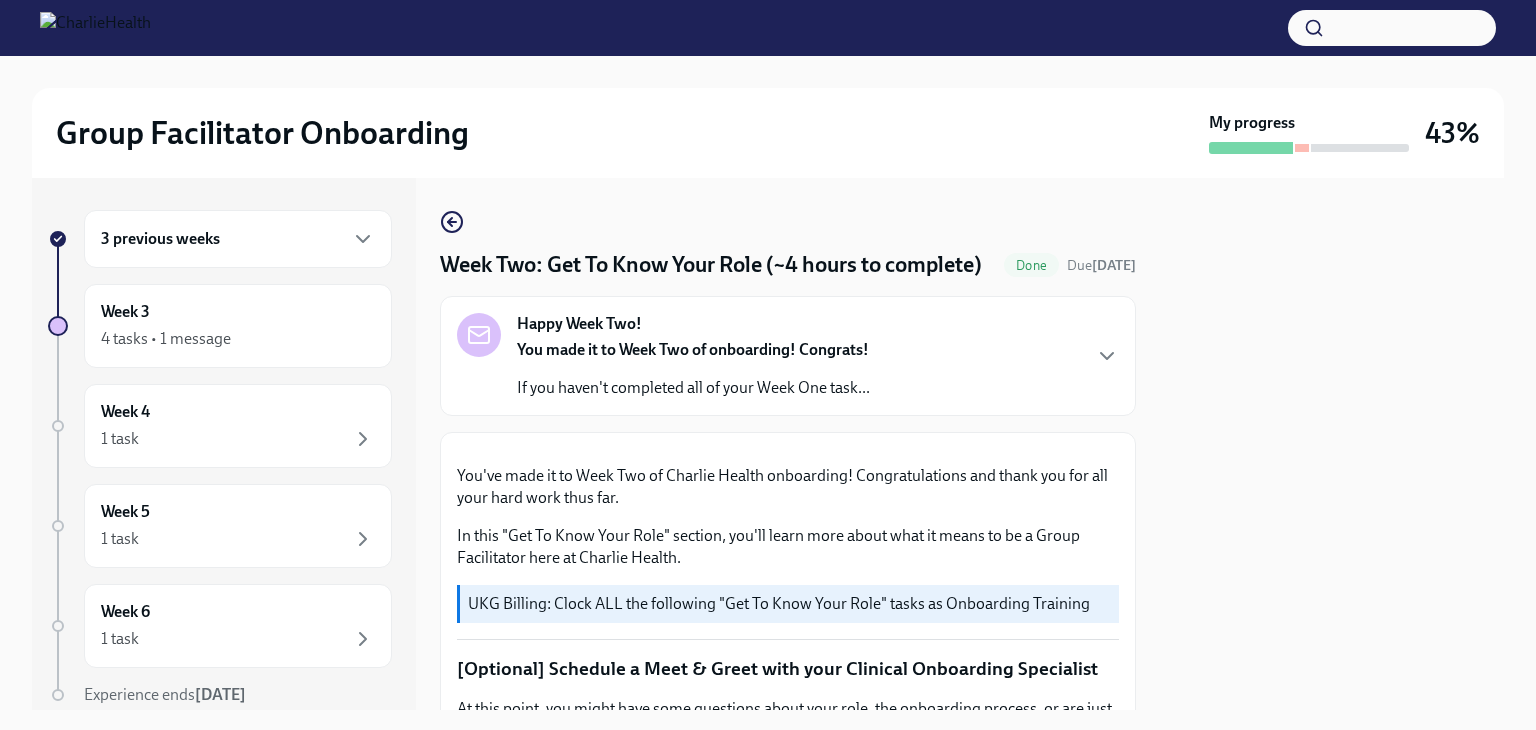 click on "3 previous weeks" at bounding box center (238, 239) 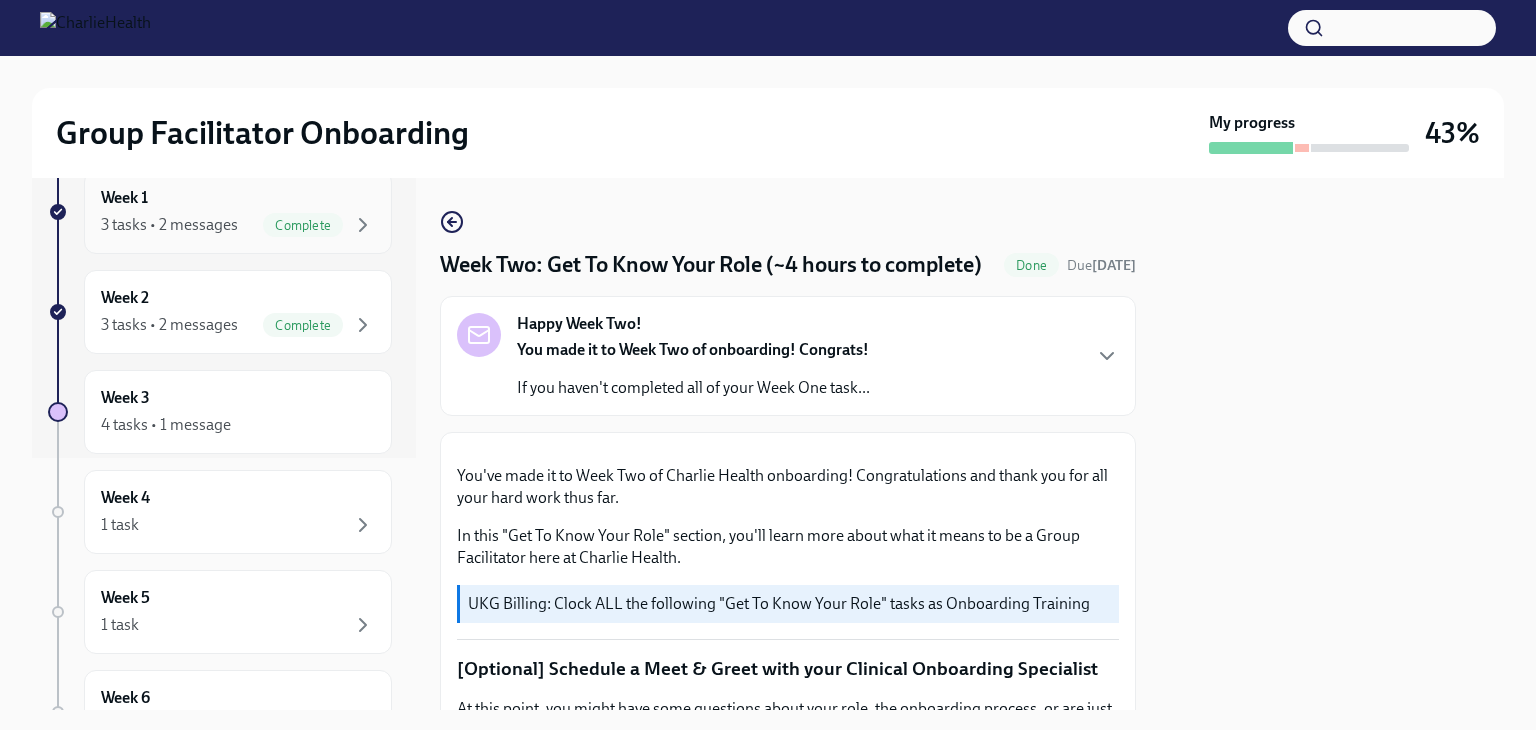 scroll, scrollTop: 251, scrollLeft: 0, axis: vertical 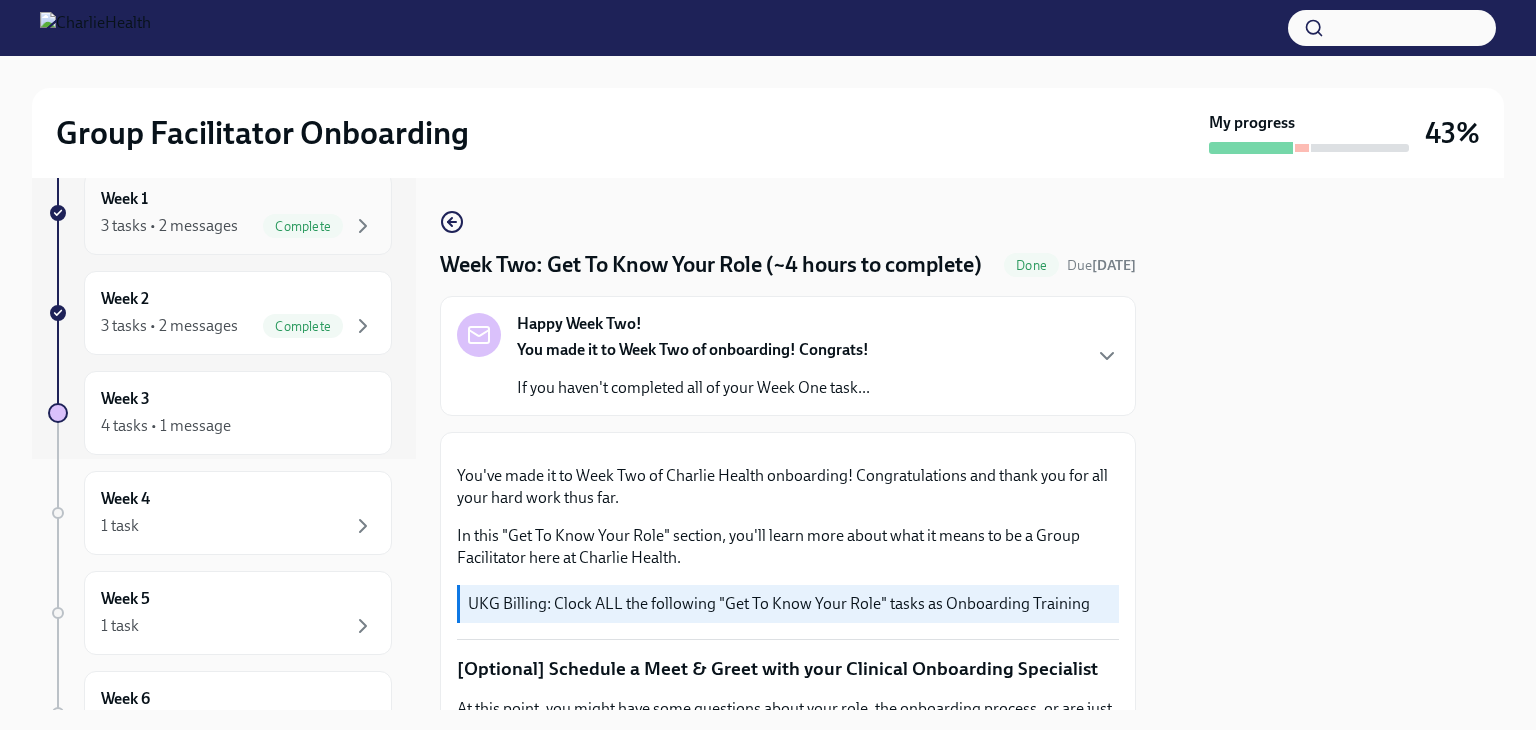 click on "Week 3 4 tasks • 1 message" at bounding box center [238, 413] 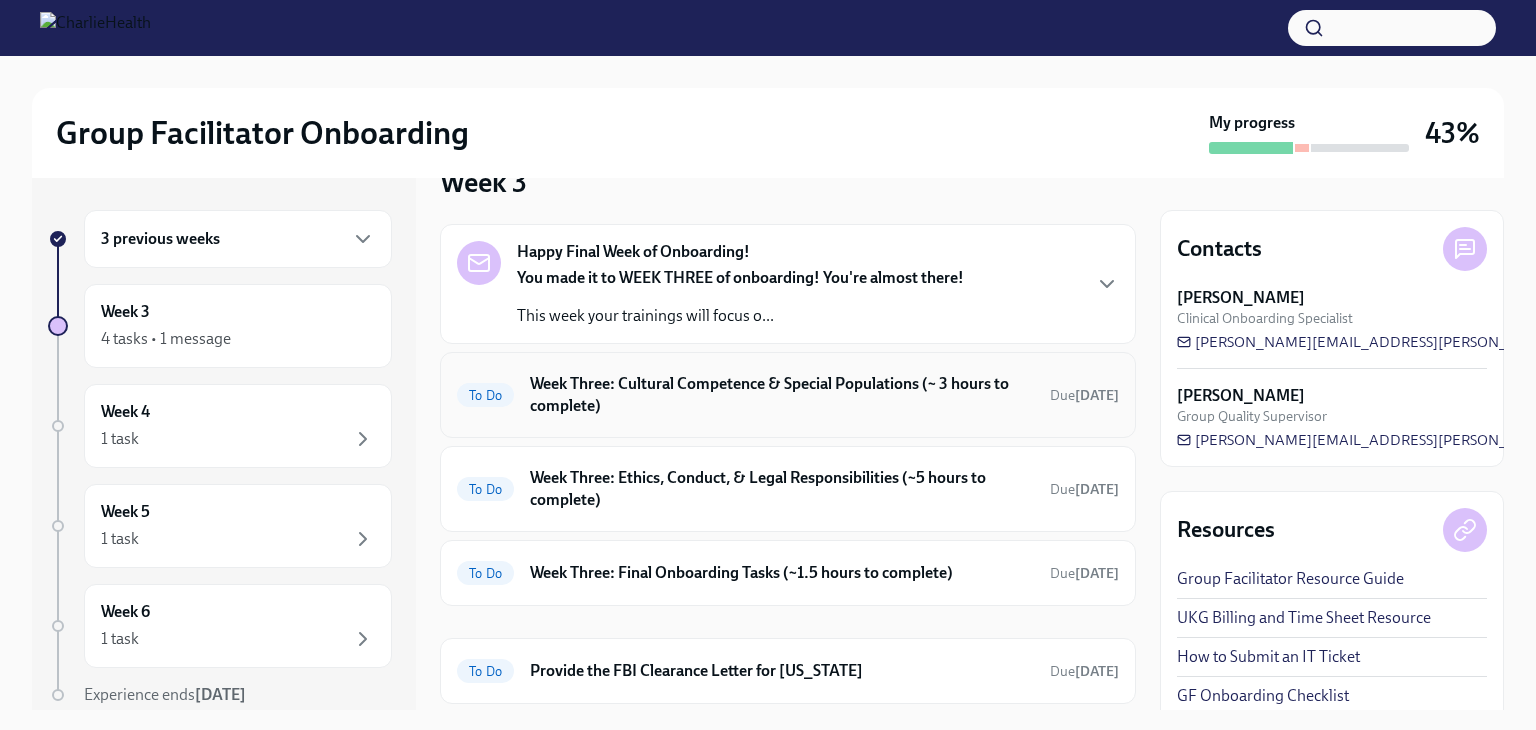 scroll, scrollTop: 84, scrollLeft: 0, axis: vertical 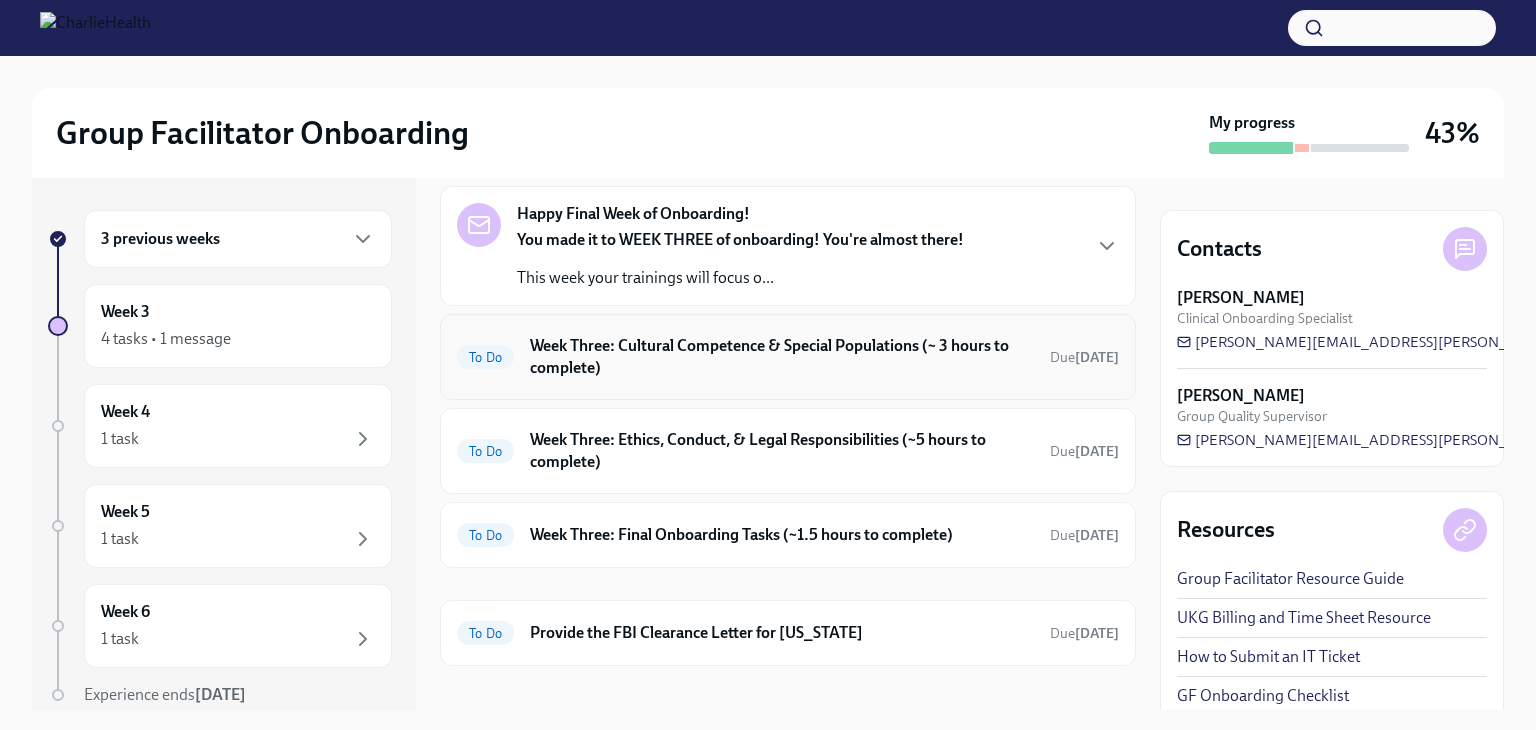 click on "Week Three: Cultural Competence & Special Populations (~ 3 hours to complete)" at bounding box center (782, 357) 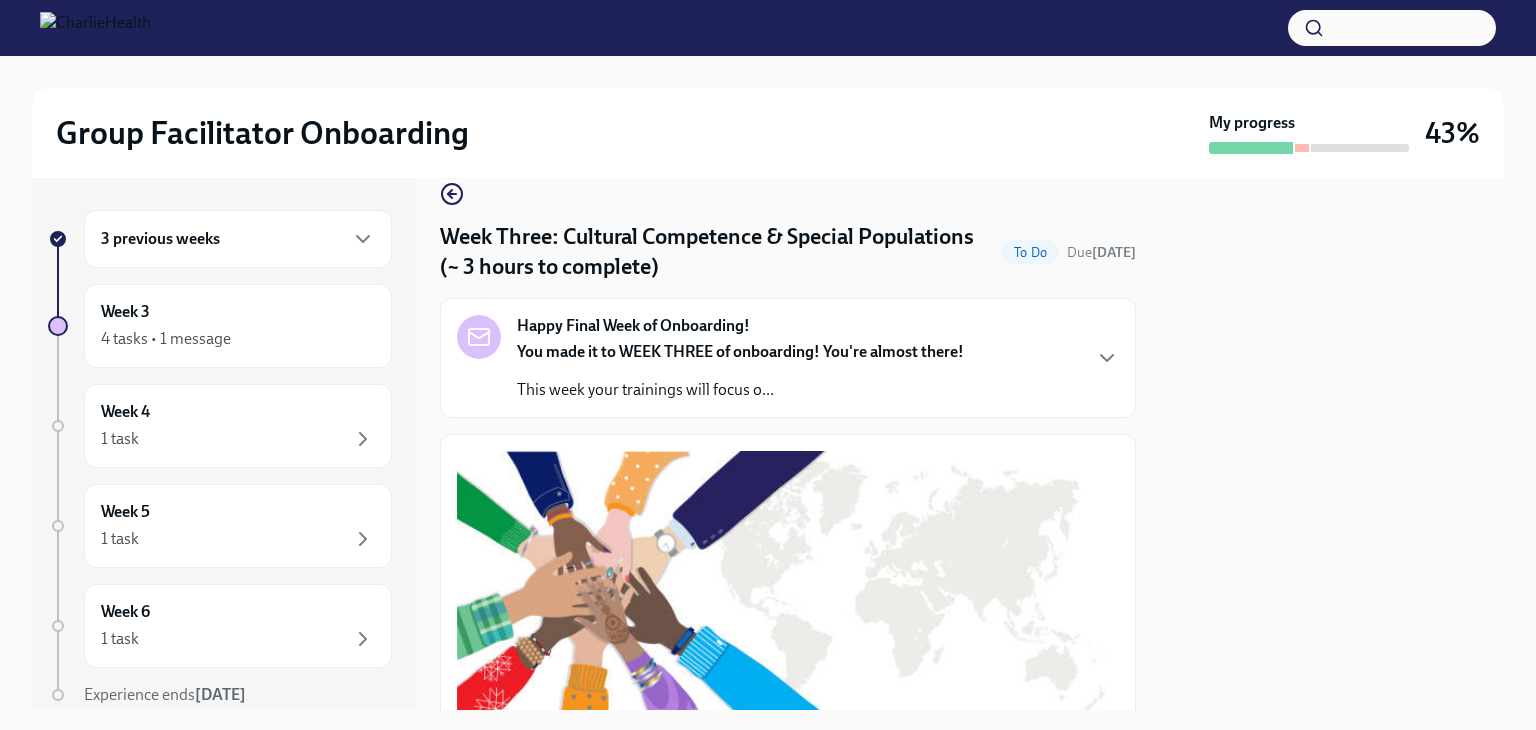 scroll, scrollTop: 0, scrollLeft: 0, axis: both 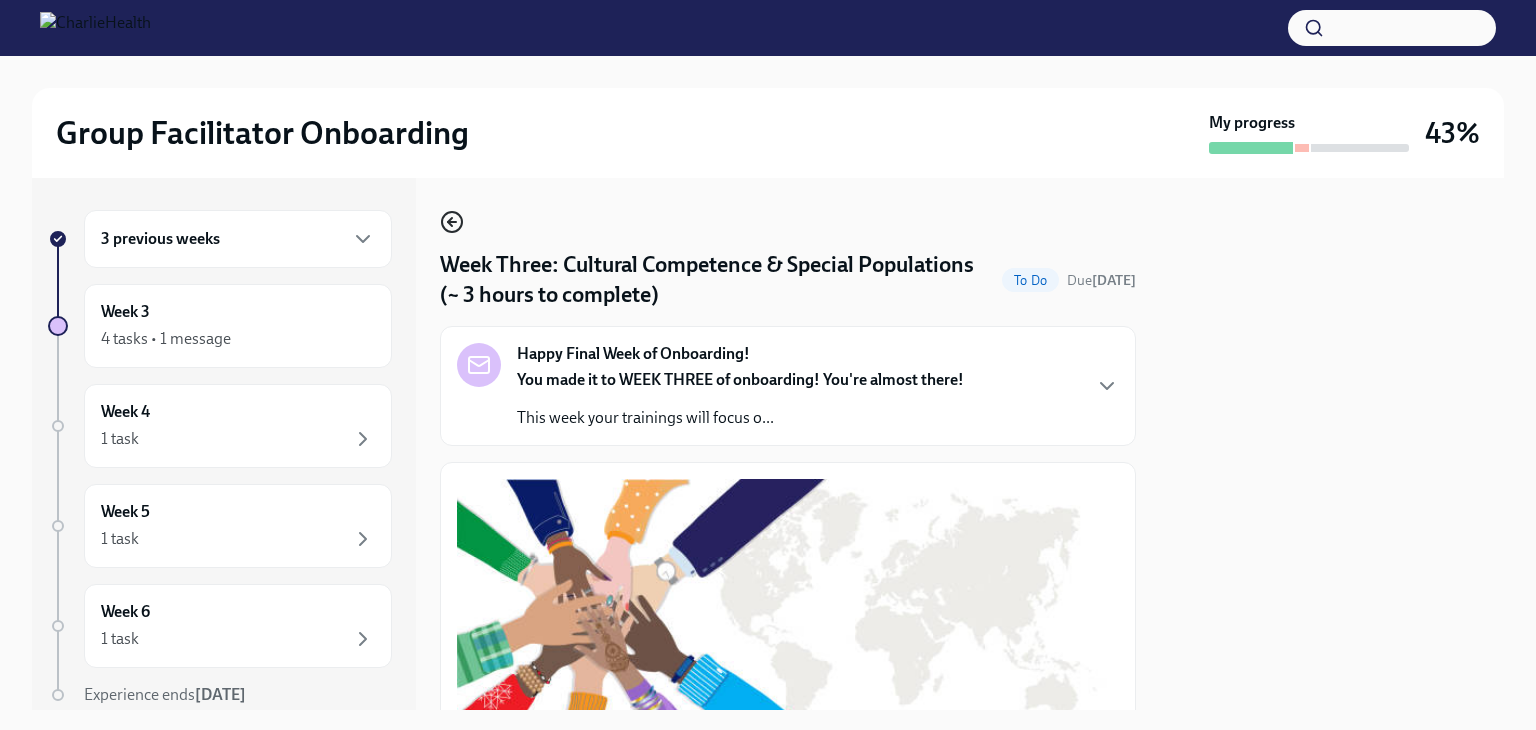 click 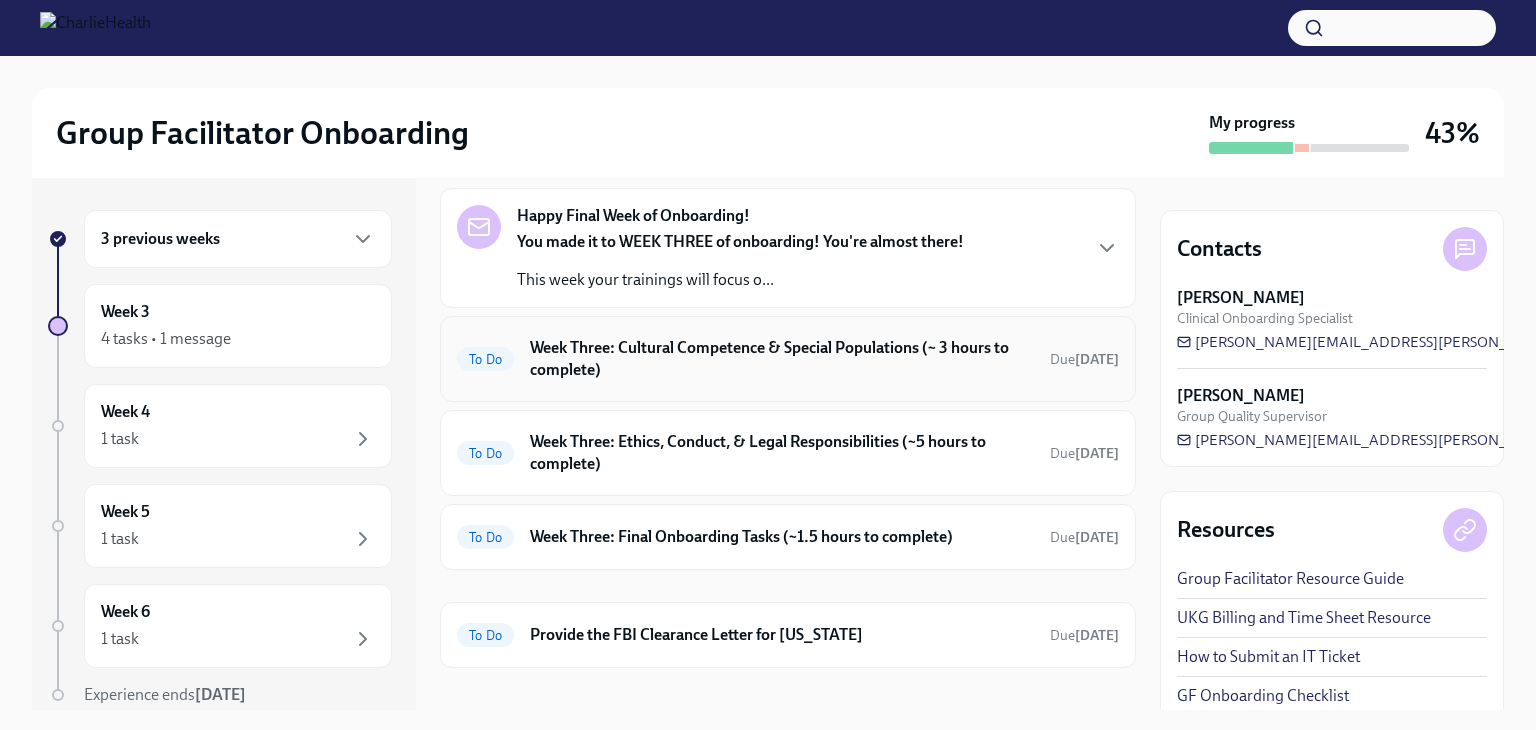 scroll, scrollTop: 102, scrollLeft: 0, axis: vertical 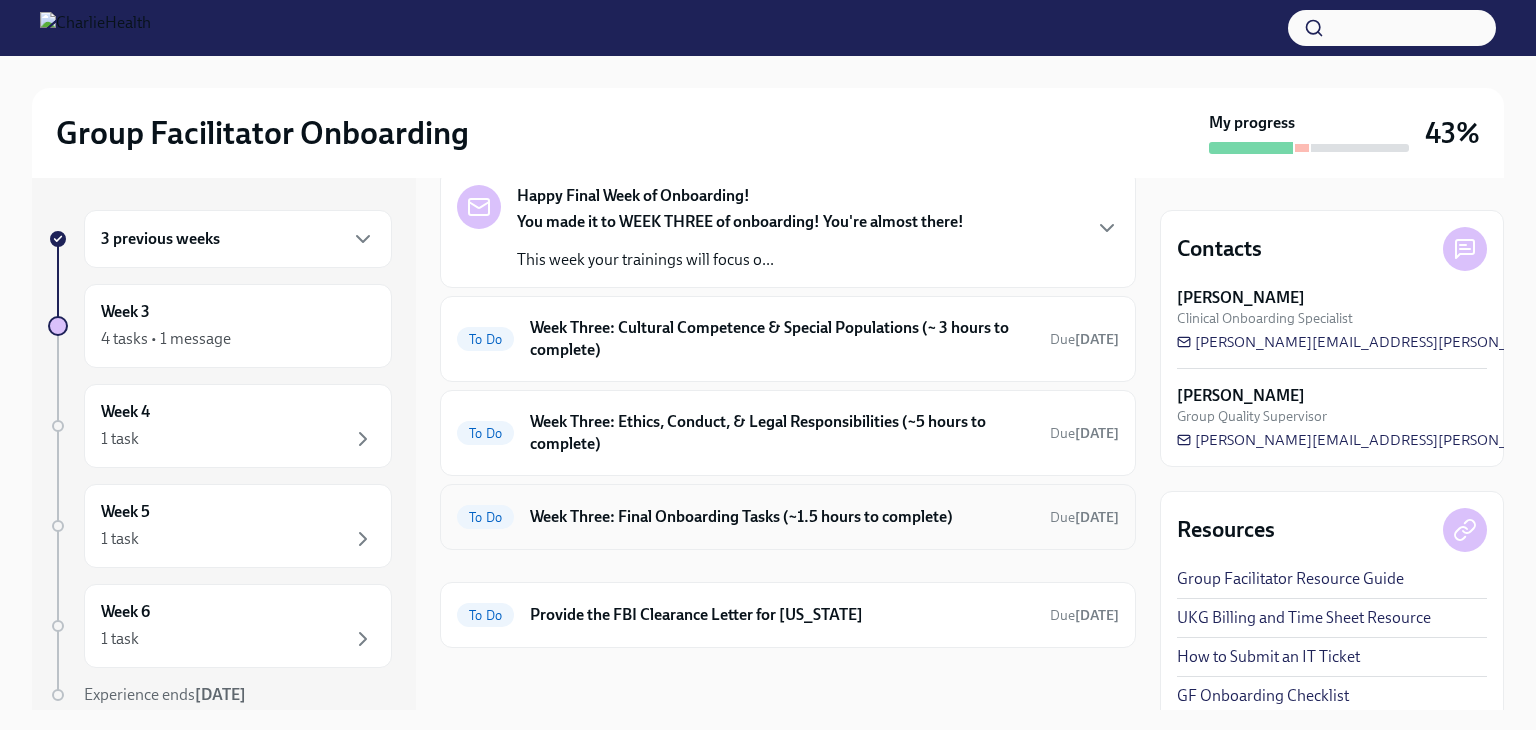 click on "Week Three: Final Onboarding Tasks (~1.5 hours to complete)" at bounding box center (782, 517) 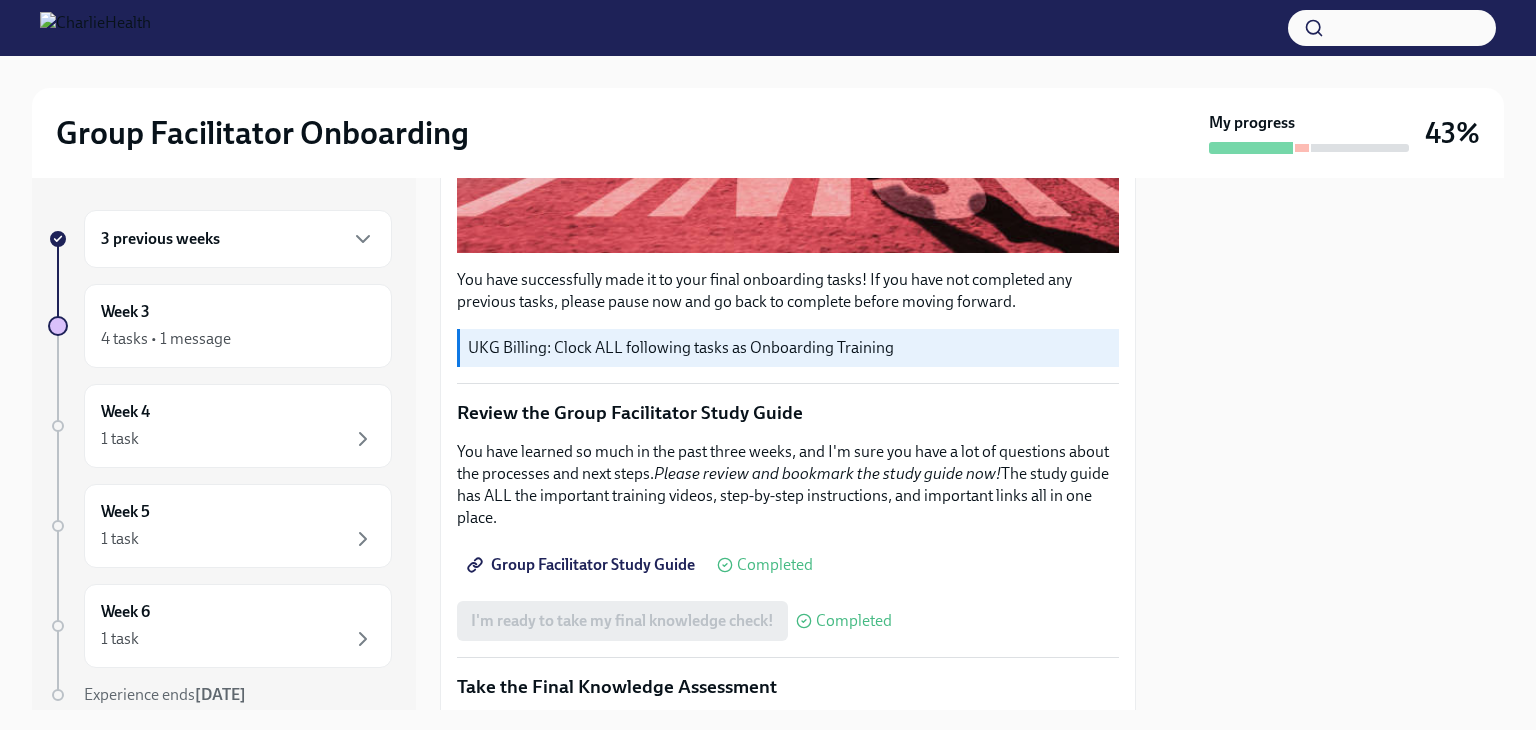 scroll, scrollTop: 0, scrollLeft: 0, axis: both 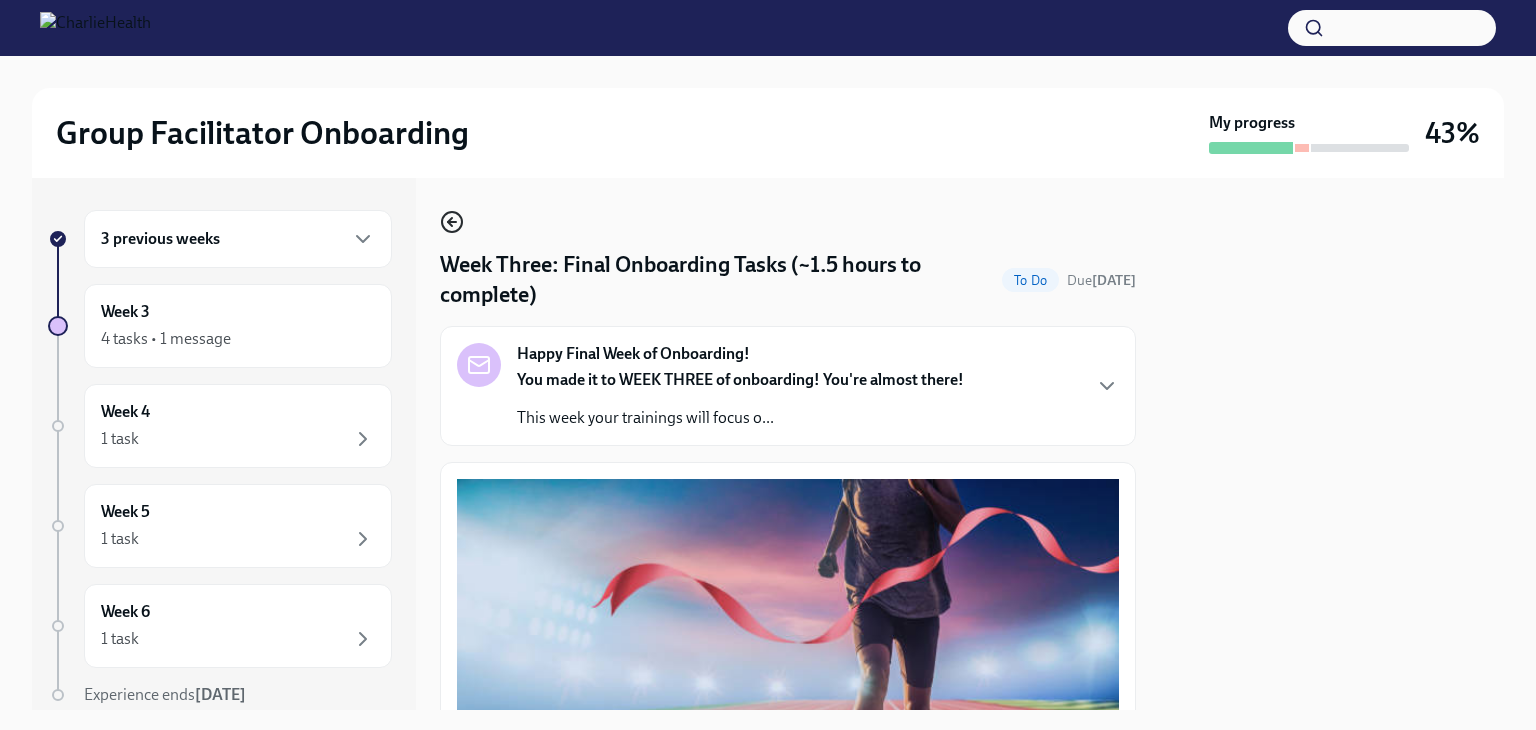 click 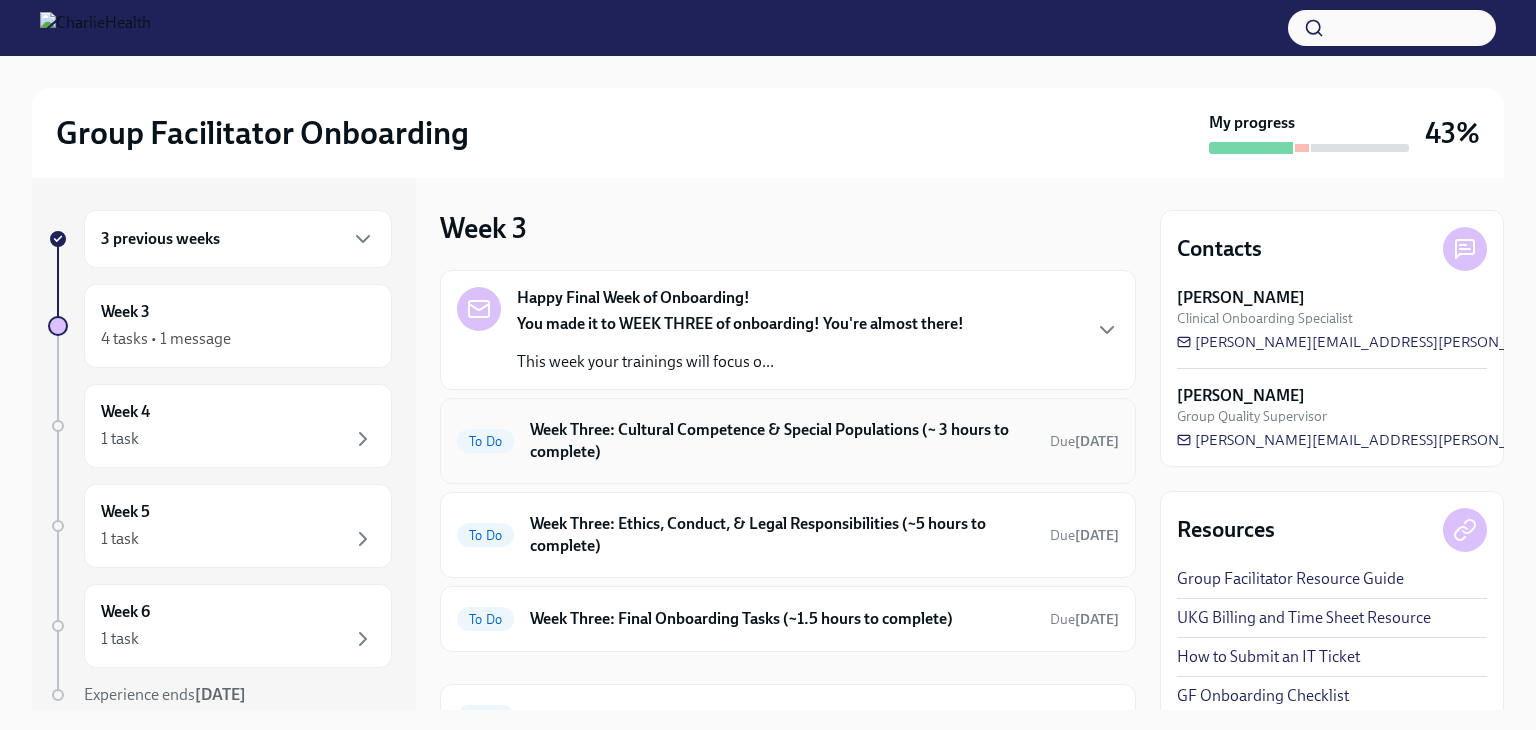 click on "Week Three: Cultural Competence & Special Populations (~ 3 hours to complete)" at bounding box center [782, 441] 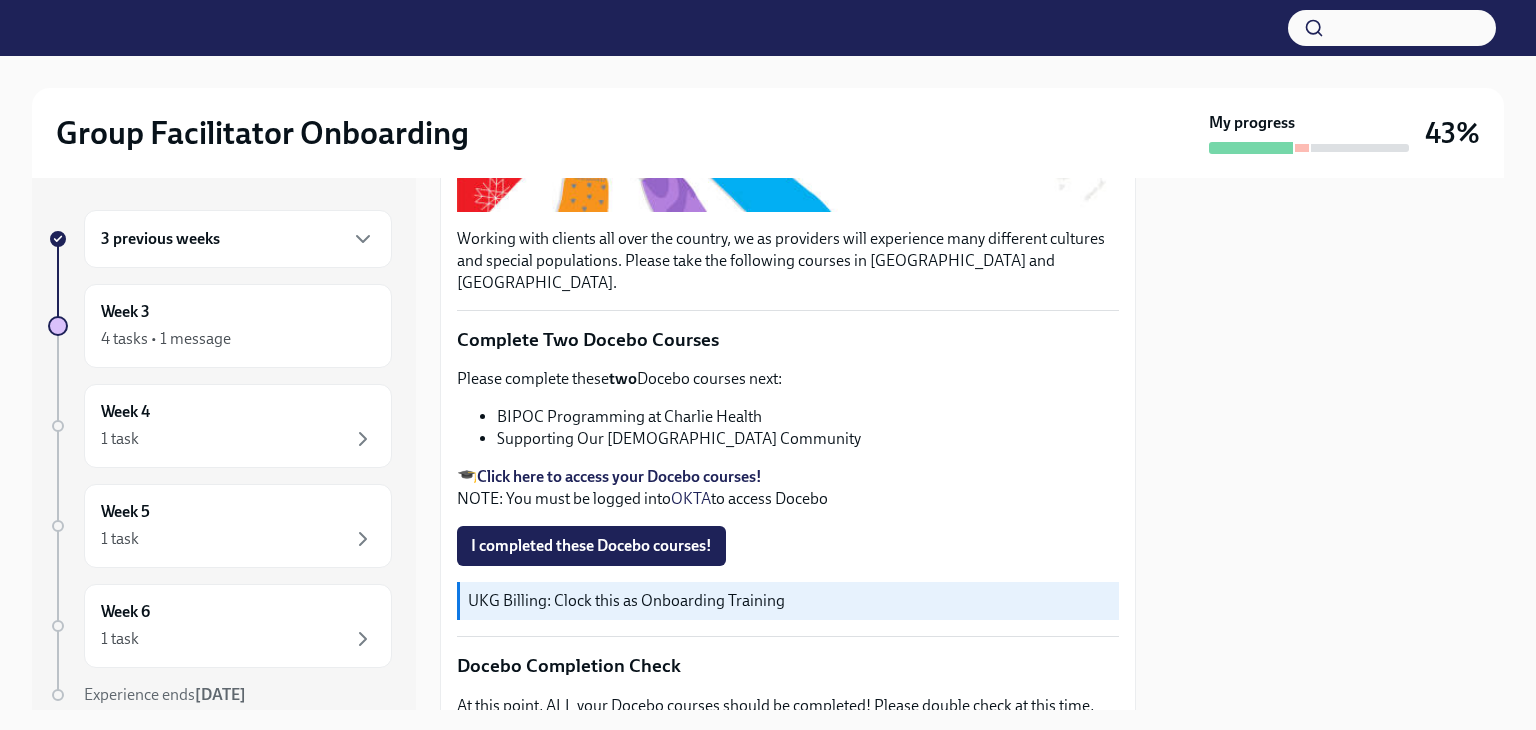 scroll, scrollTop: 538, scrollLeft: 0, axis: vertical 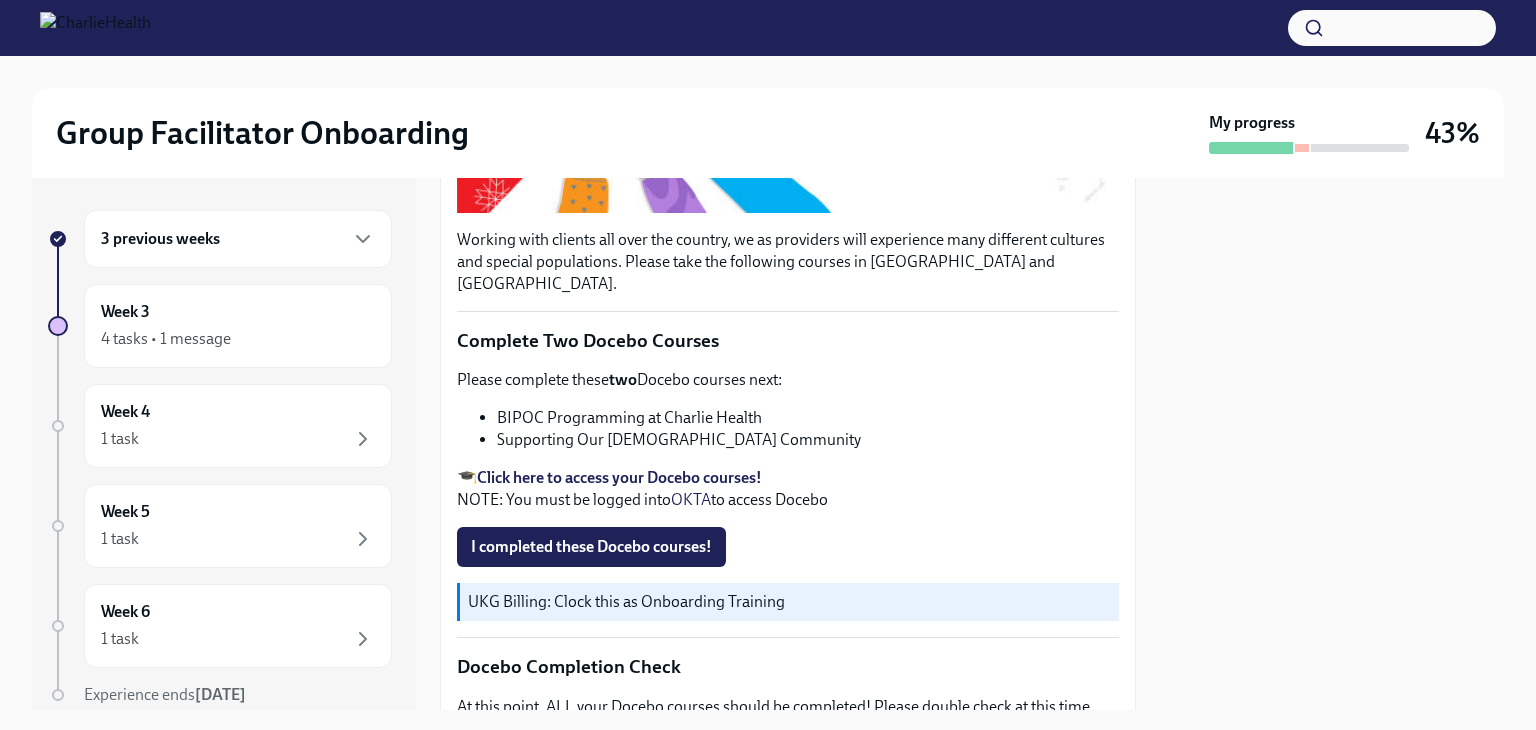 click on "Click here to access your Docebo courses!" at bounding box center [619, 477] 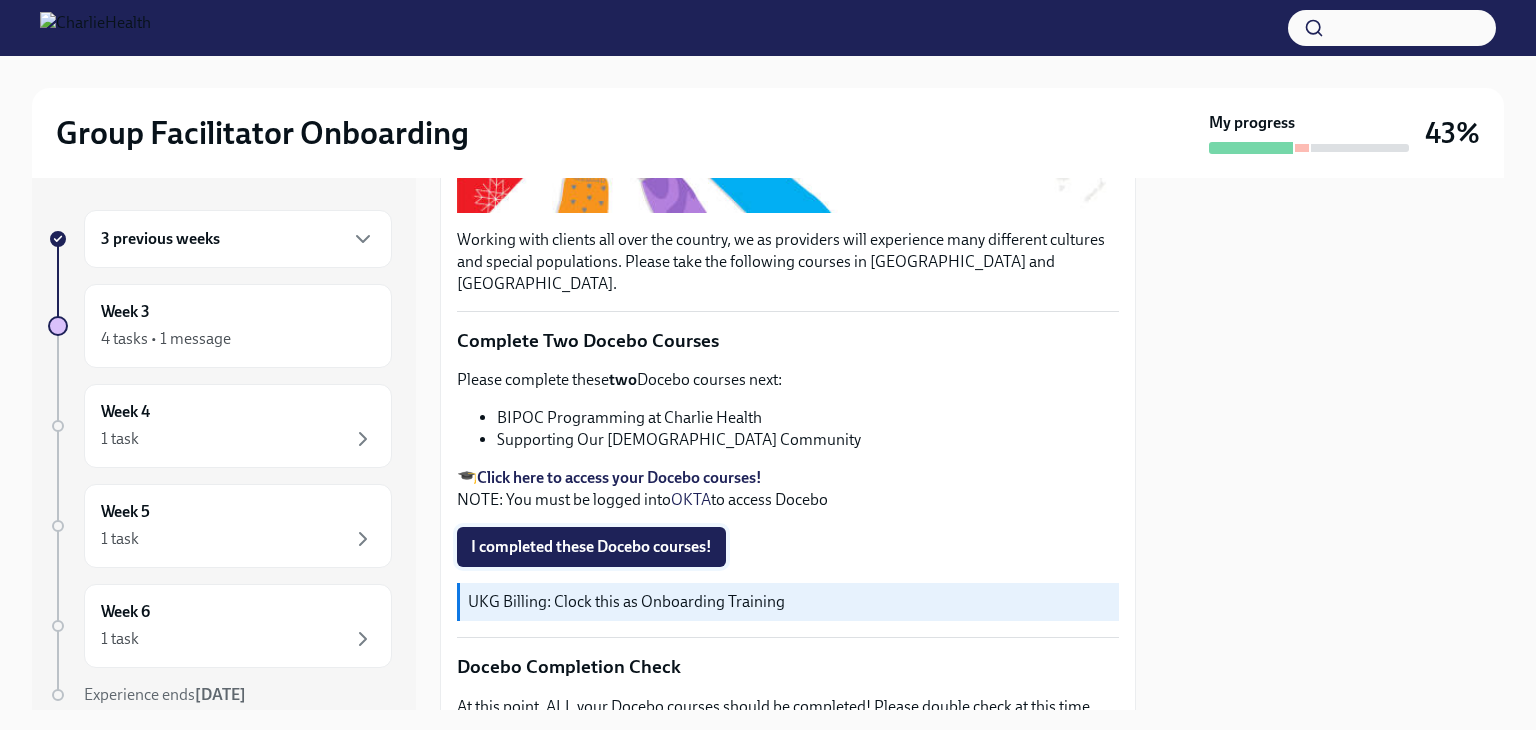 click on "I completed these Docebo courses!" at bounding box center [591, 547] 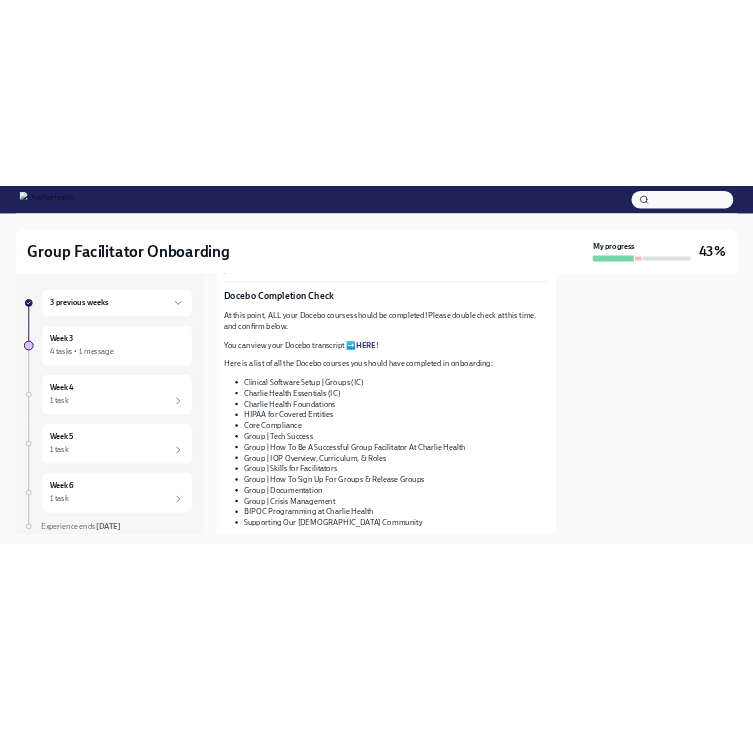 scroll, scrollTop: 982, scrollLeft: 0, axis: vertical 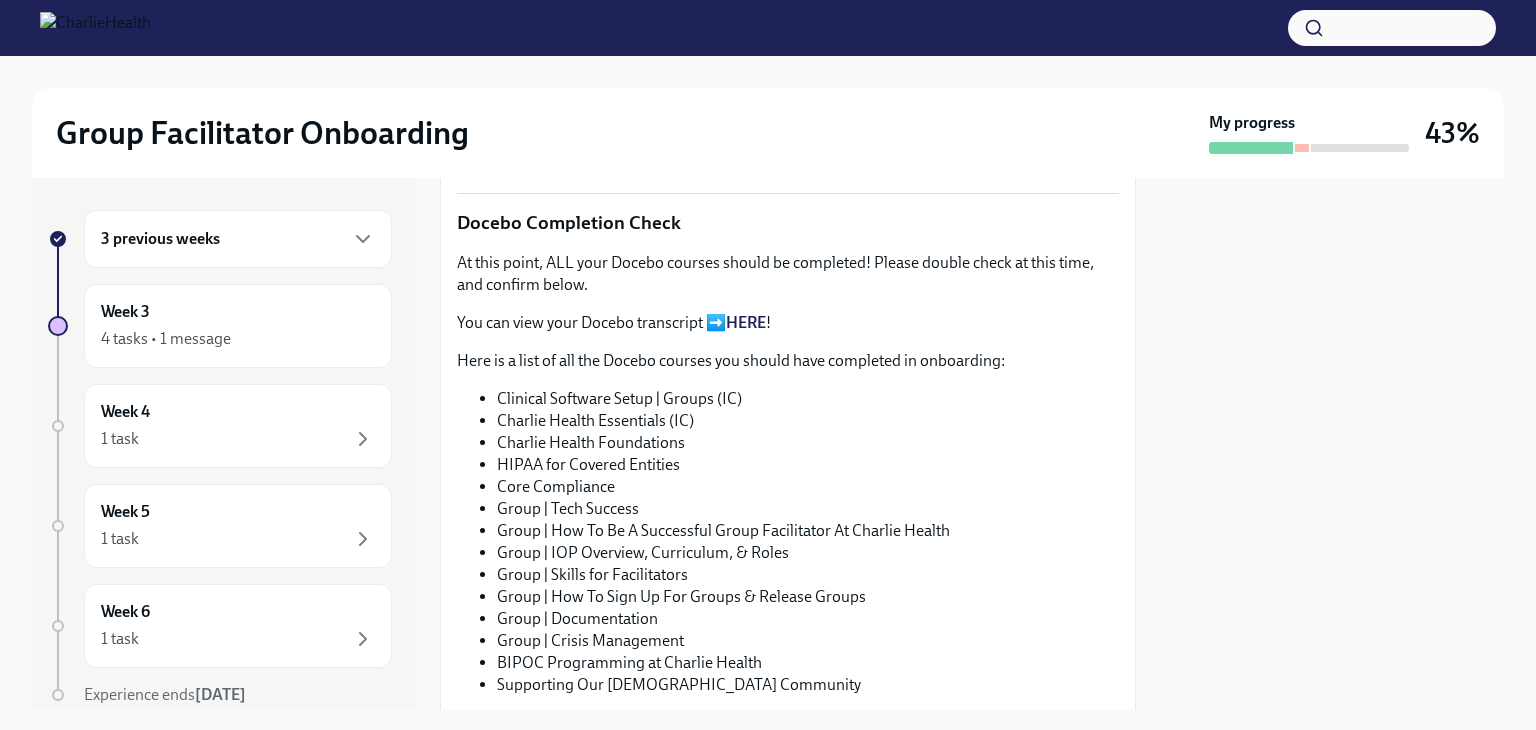 click on "HERE" at bounding box center [746, 322] 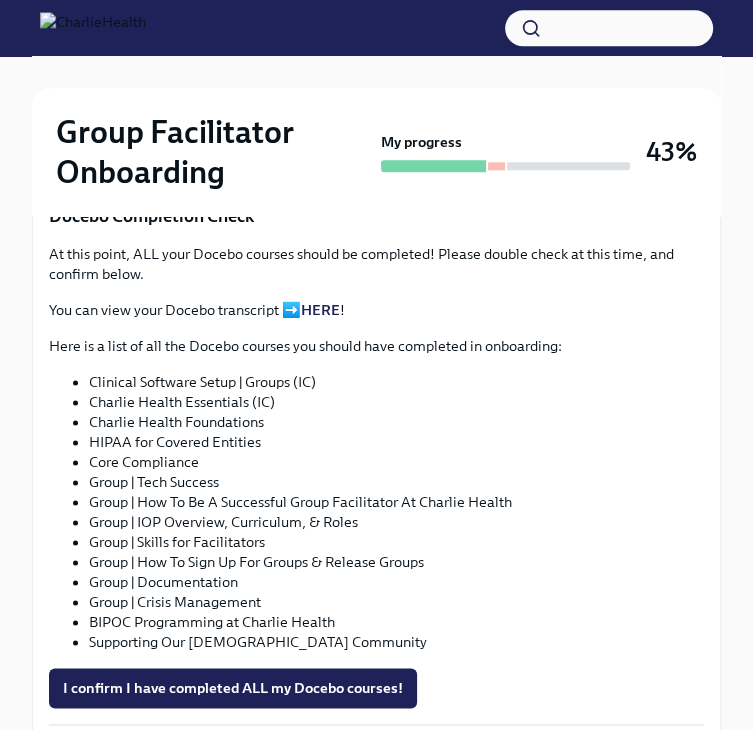scroll, scrollTop: 1154, scrollLeft: 0, axis: vertical 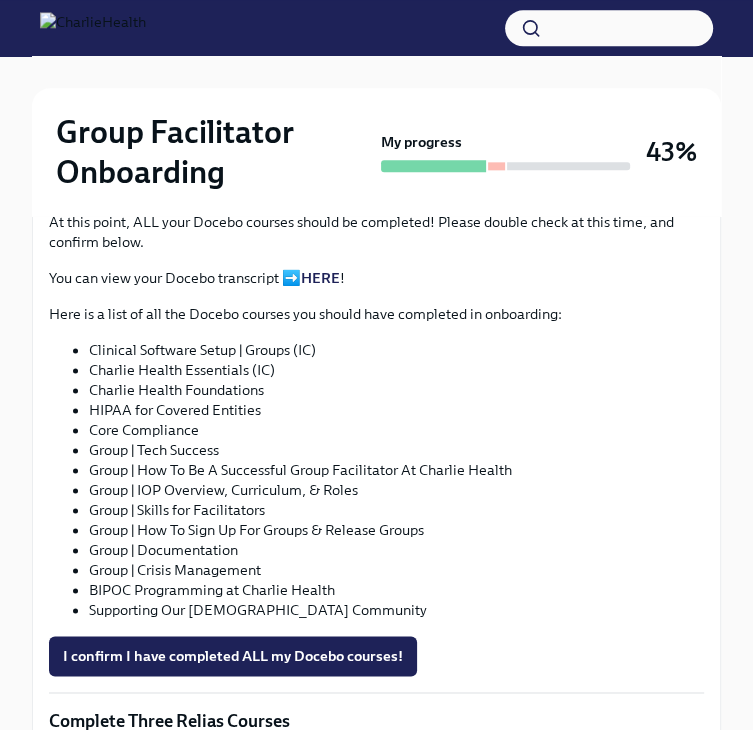 click on "Core Compliance" at bounding box center [396, 430] 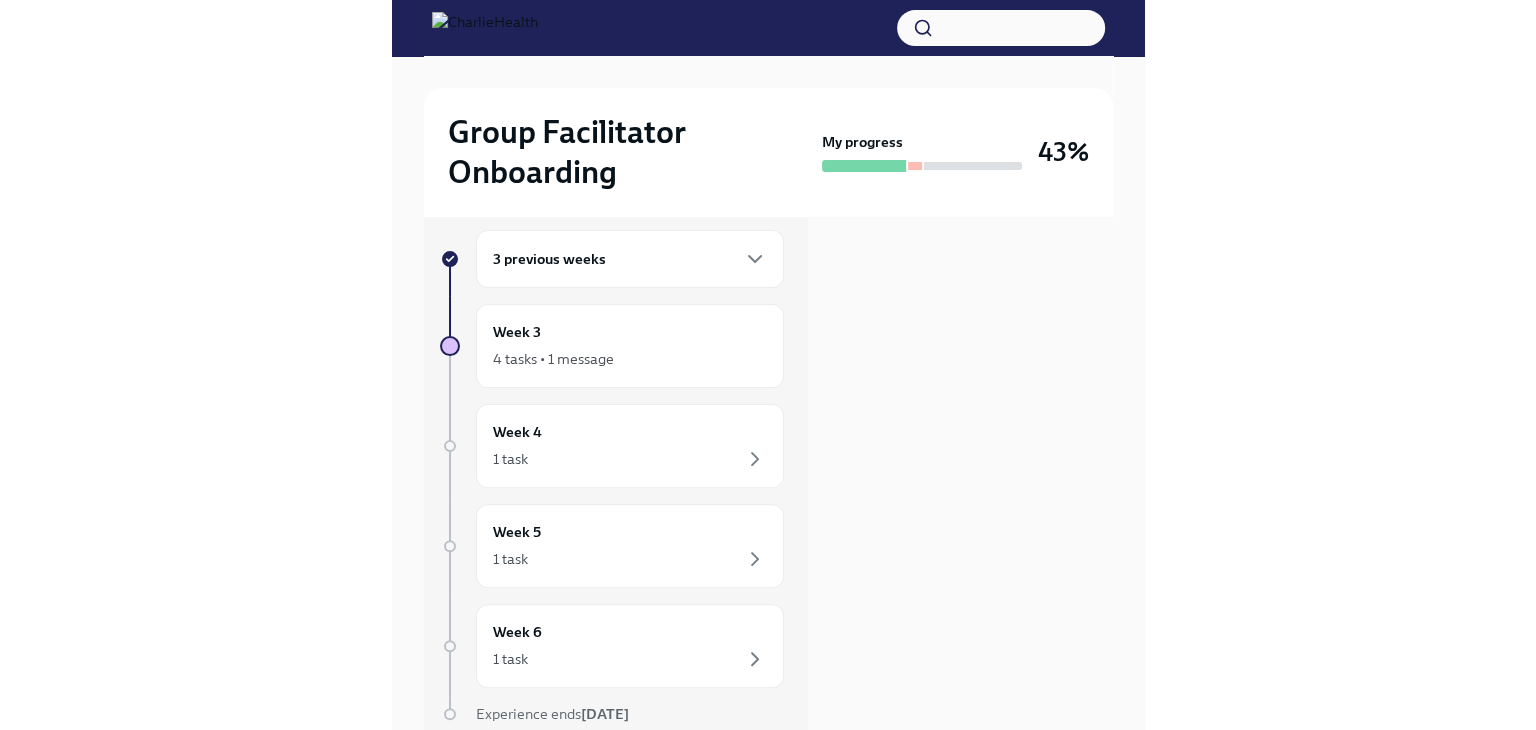 scroll, scrollTop: 0, scrollLeft: 0, axis: both 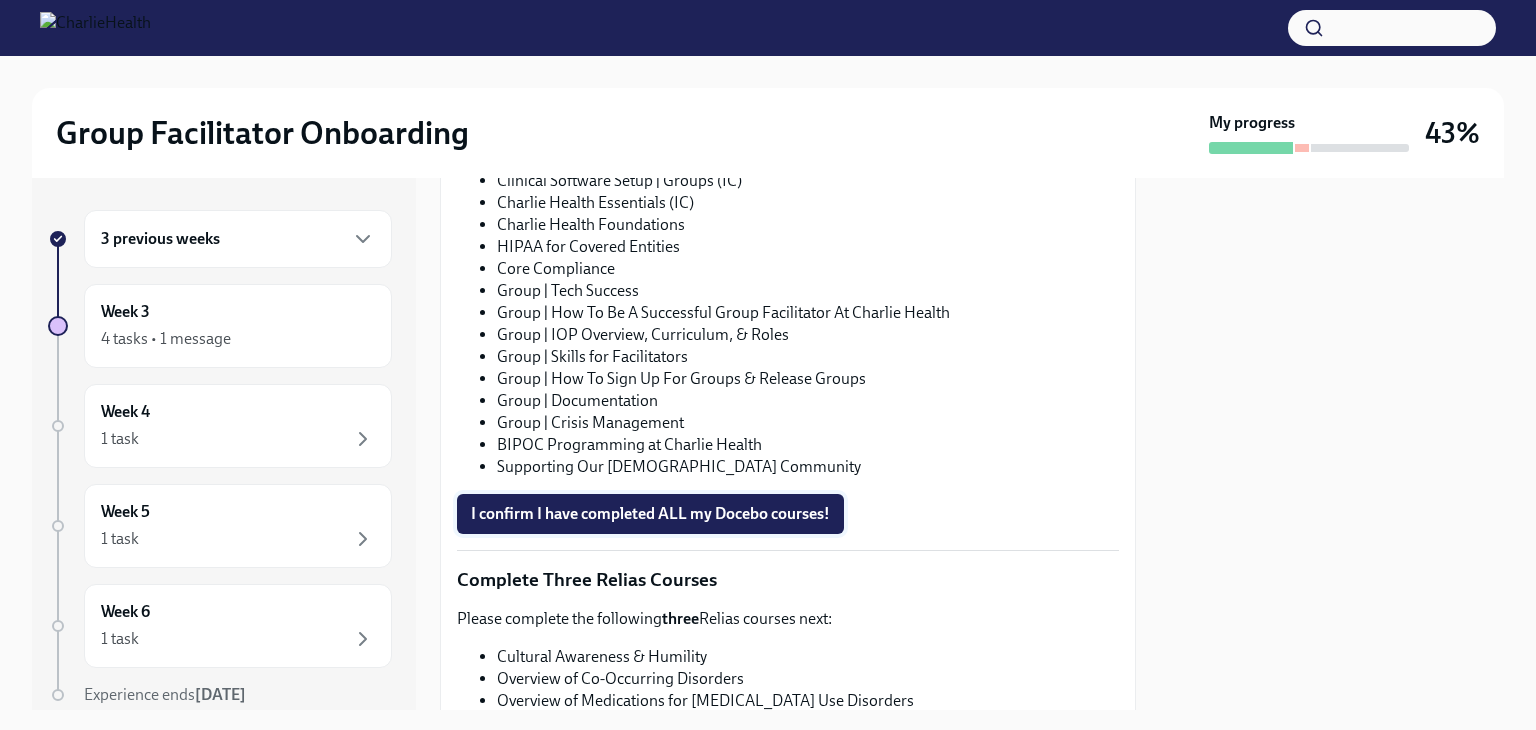 click on "I confirm I have completed ALL my Docebo courses!" at bounding box center [650, 514] 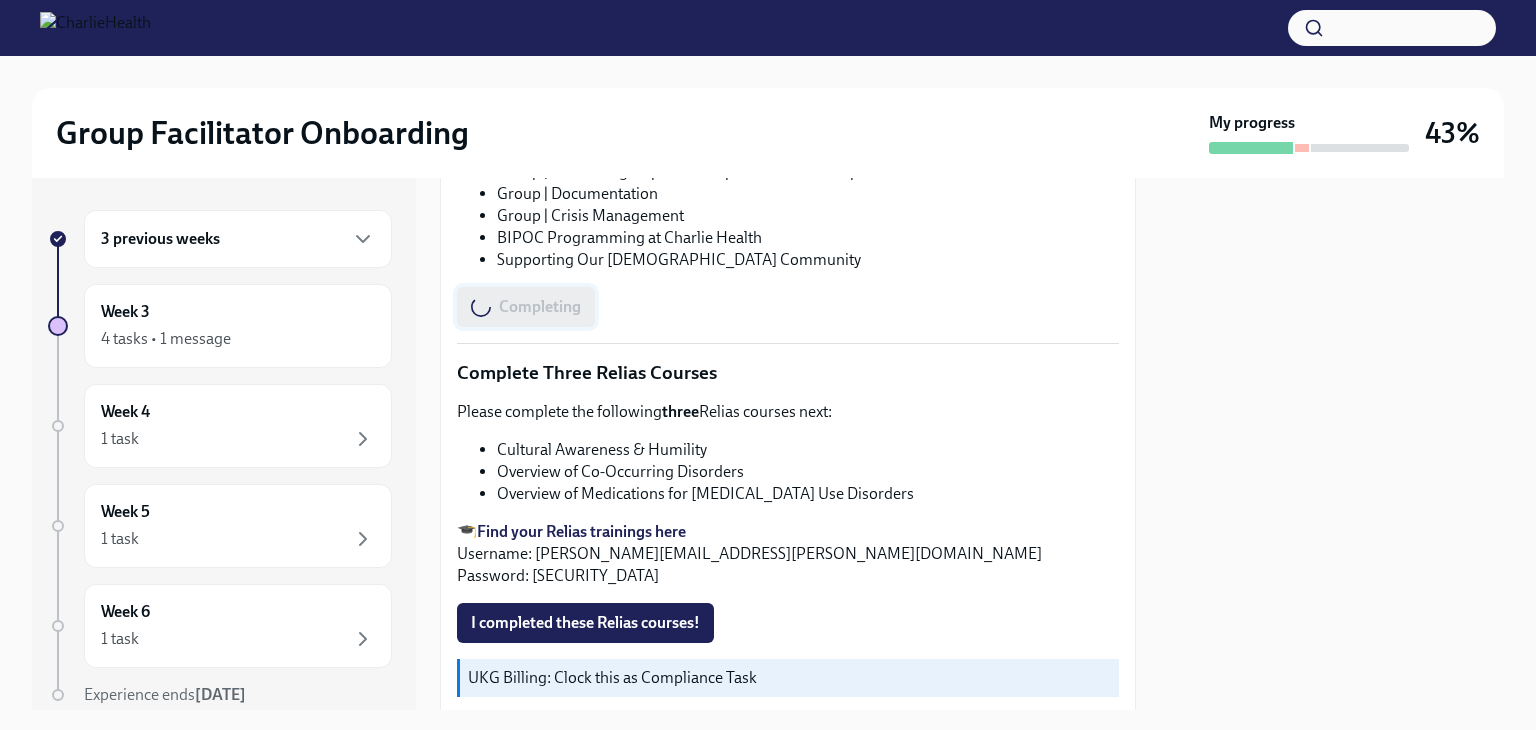 scroll, scrollTop: 1406, scrollLeft: 0, axis: vertical 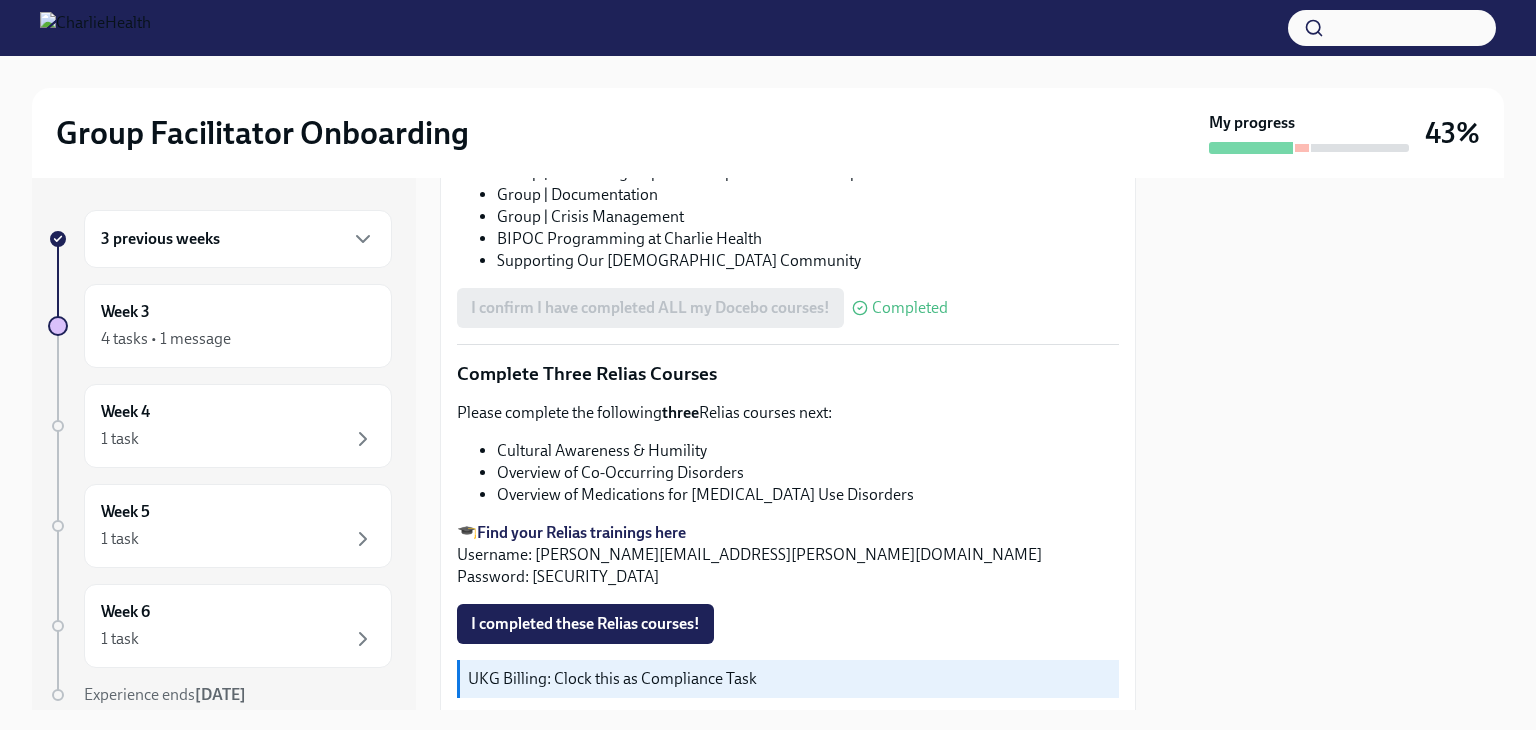 click on "Find your Relias trainings here" at bounding box center (581, 532) 